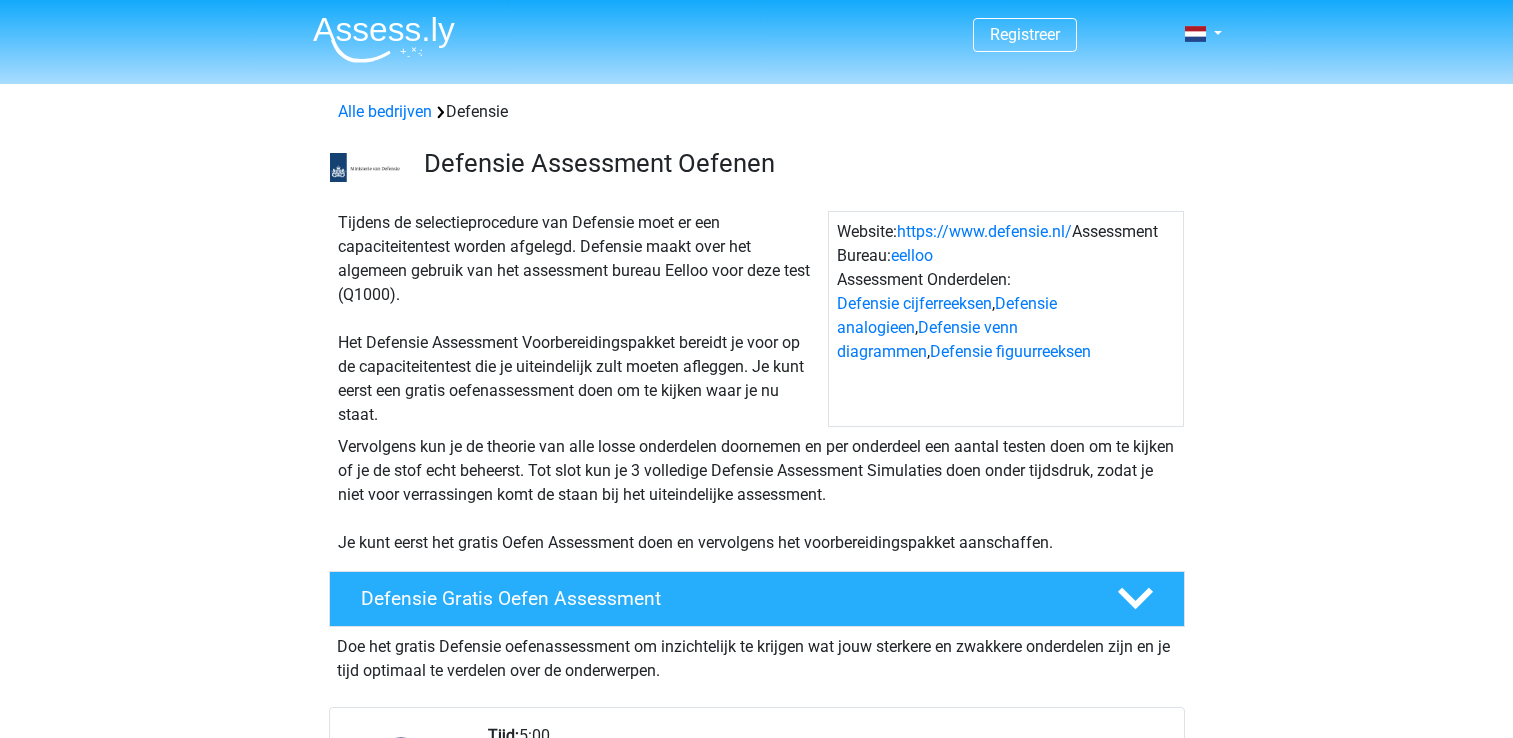 scroll, scrollTop: 220, scrollLeft: 0, axis: vertical 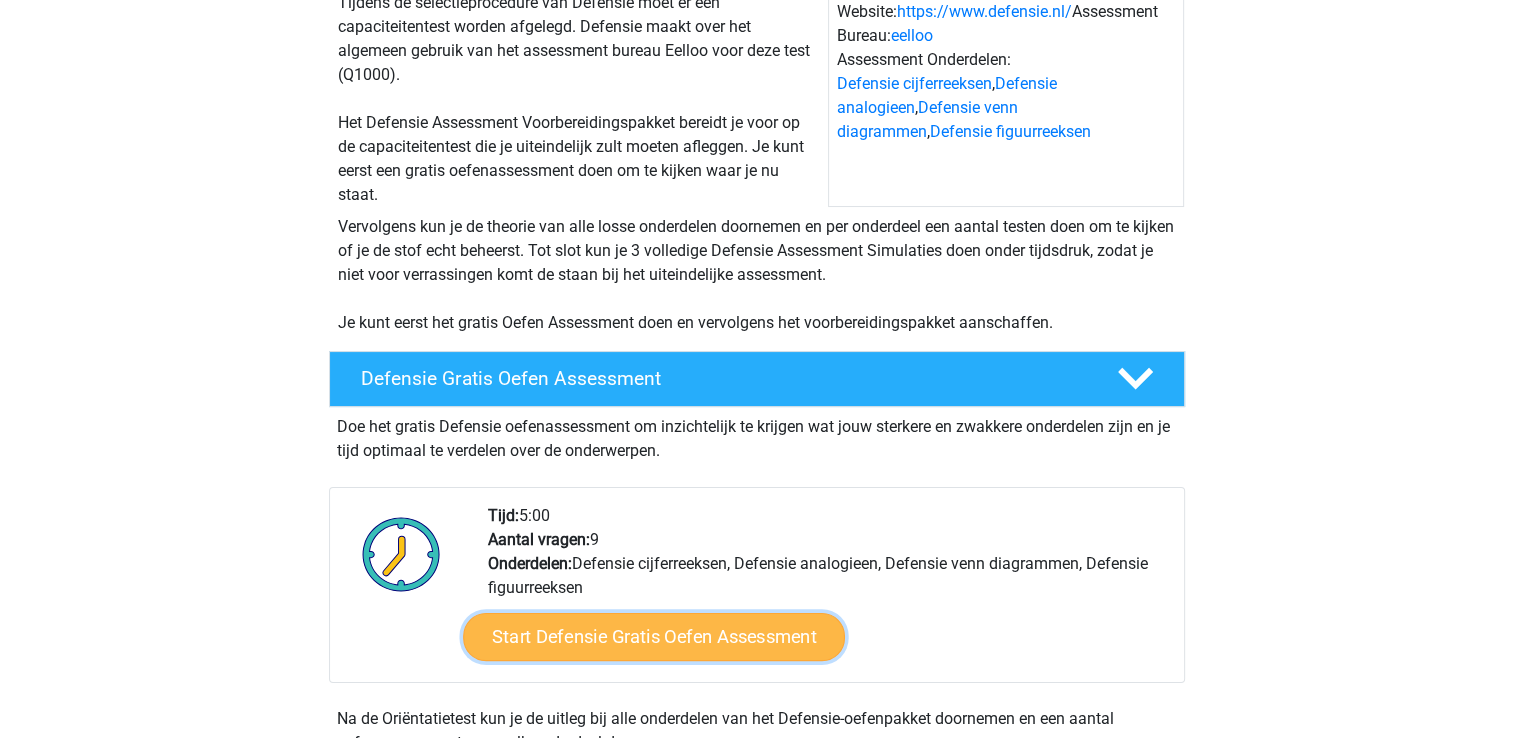 click on "Start Defensie Gratis Oefen Assessment" at bounding box center [654, 637] 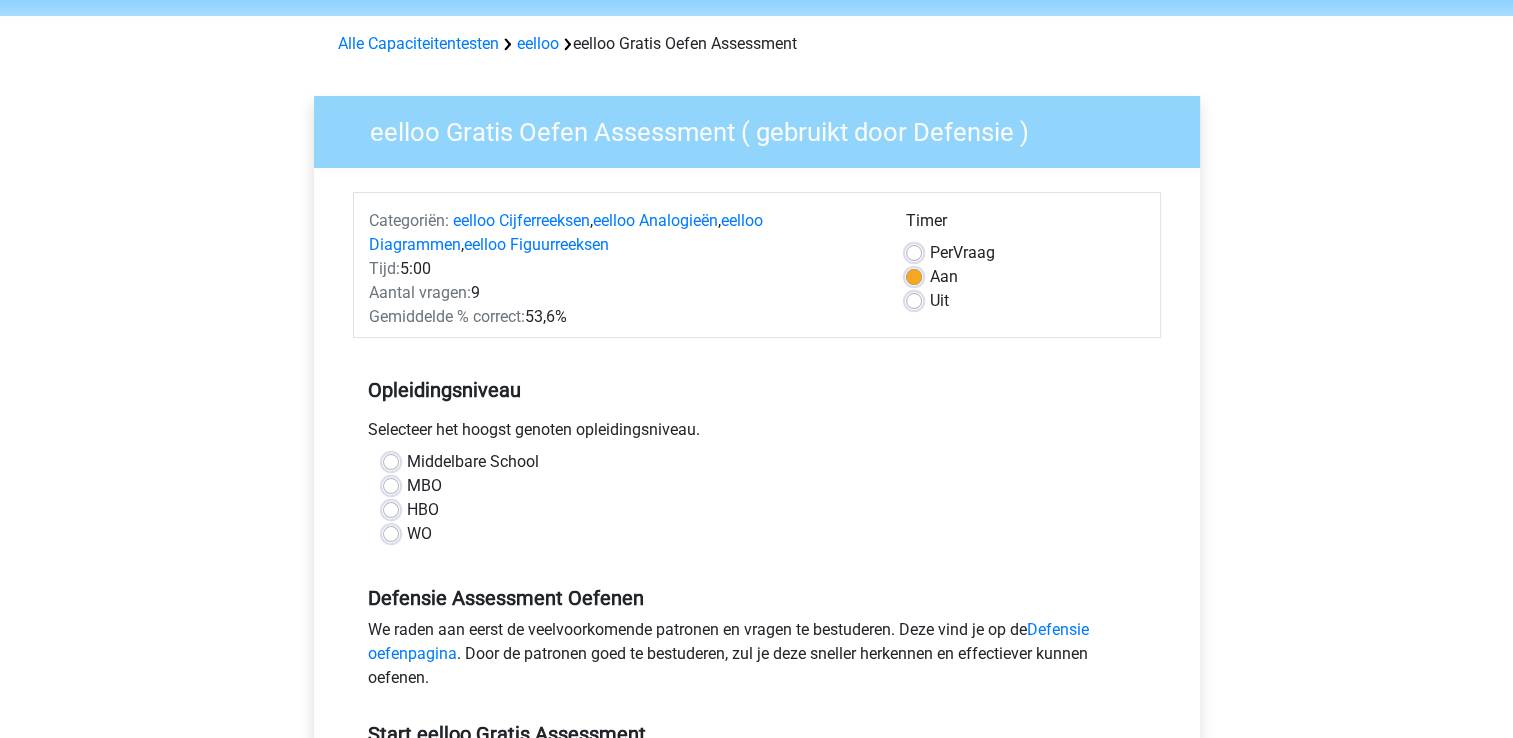scroll, scrollTop: 200, scrollLeft: 0, axis: vertical 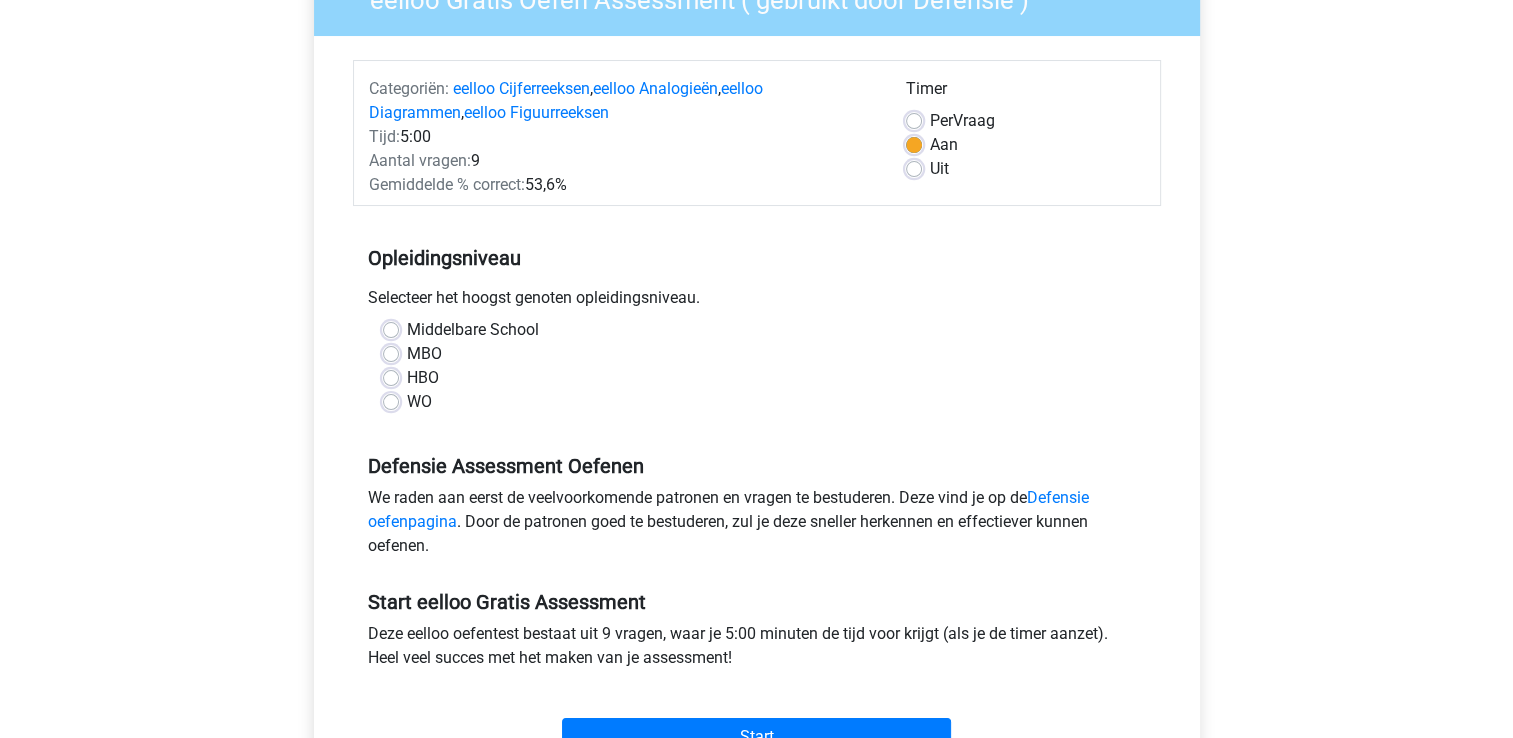 click on "Middelbare School" at bounding box center [473, 330] 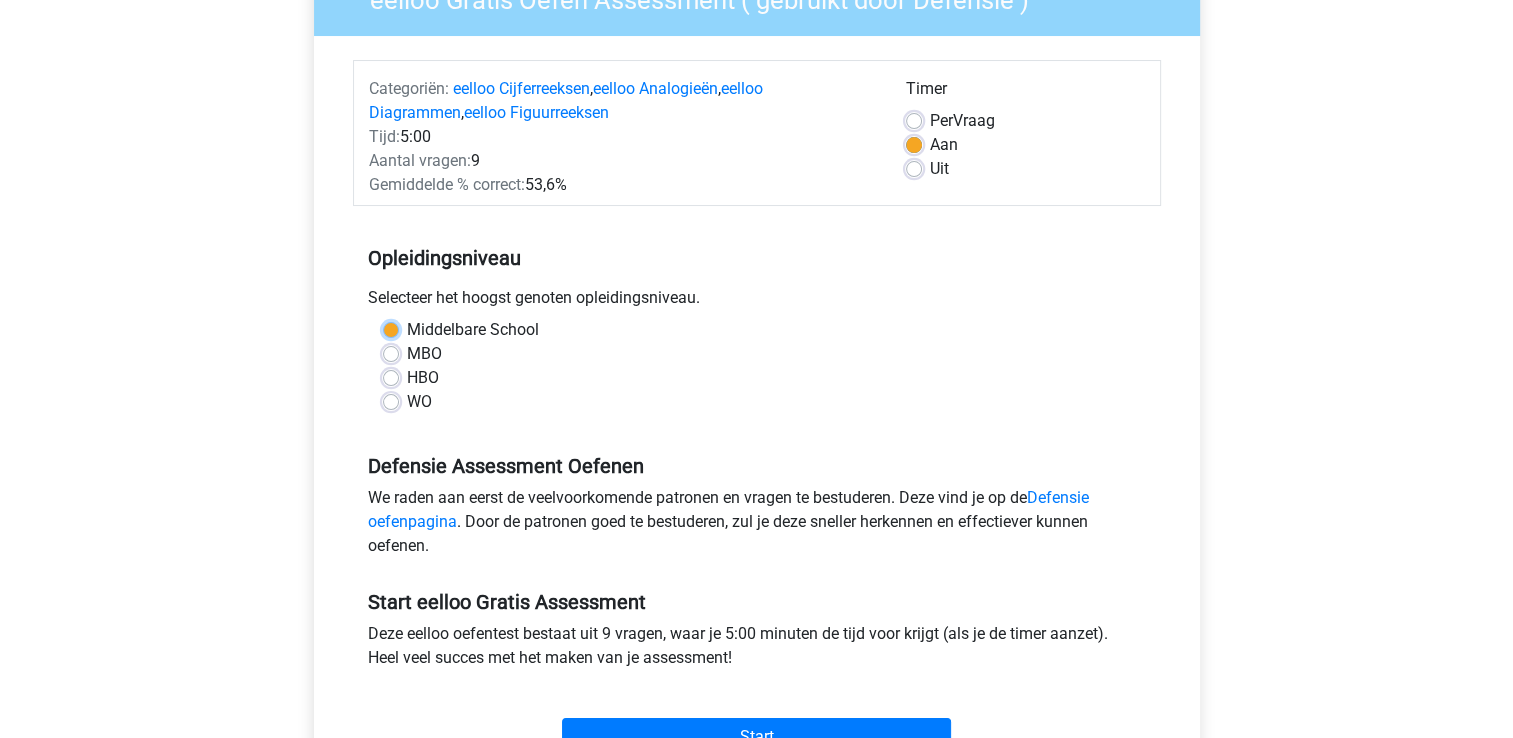 click on "Middelbare School" at bounding box center (391, 328) 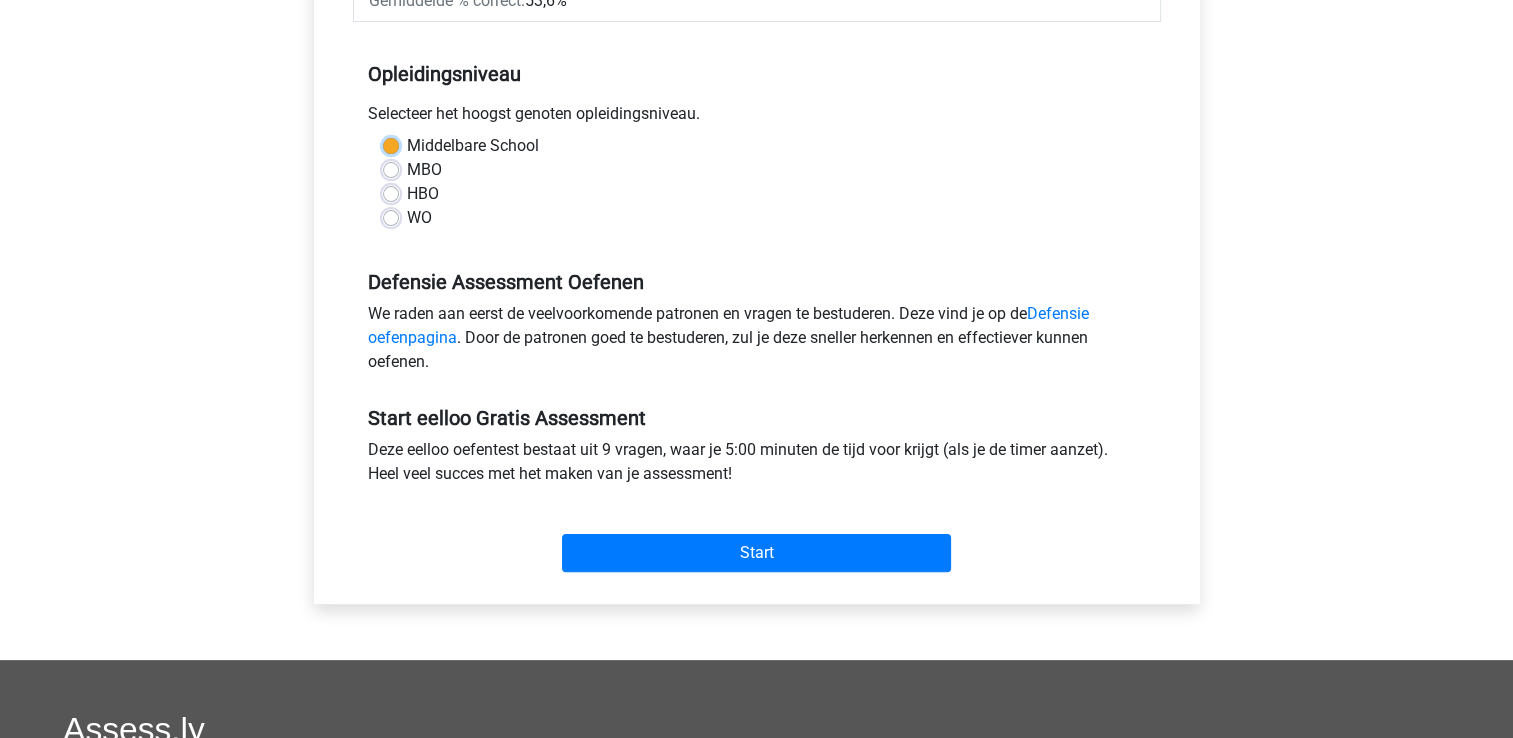 scroll, scrollTop: 400, scrollLeft: 0, axis: vertical 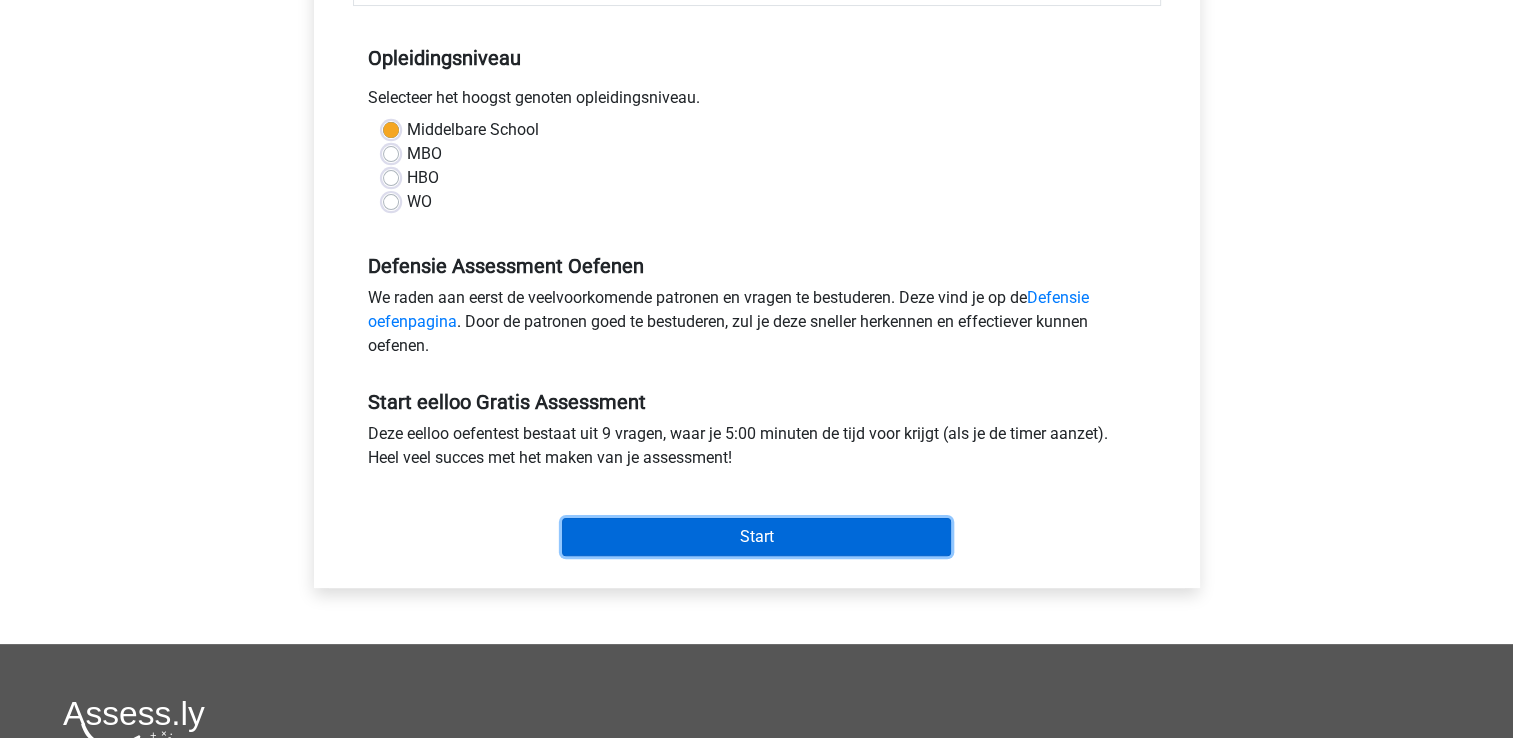 click on "Start" at bounding box center (756, 537) 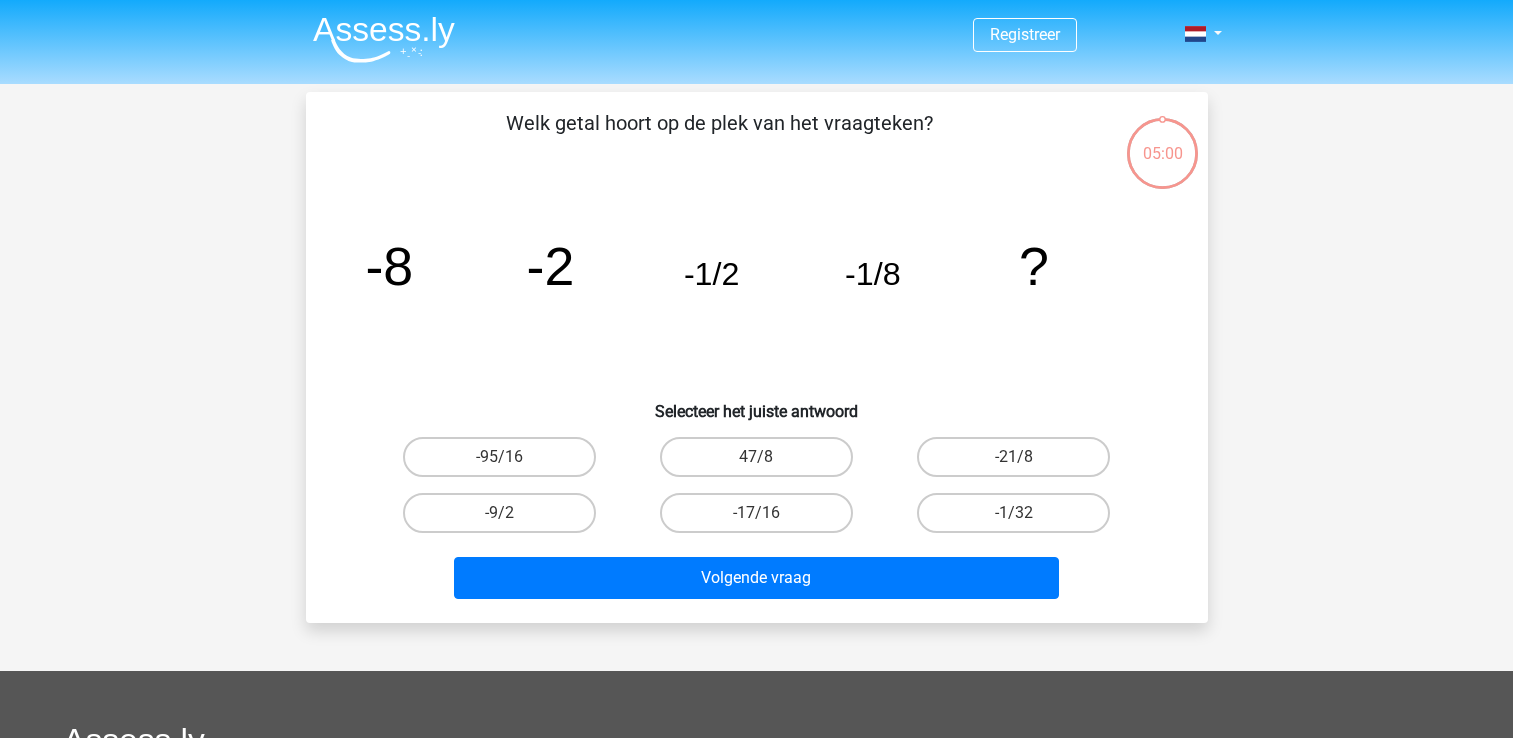 scroll, scrollTop: 0, scrollLeft: 0, axis: both 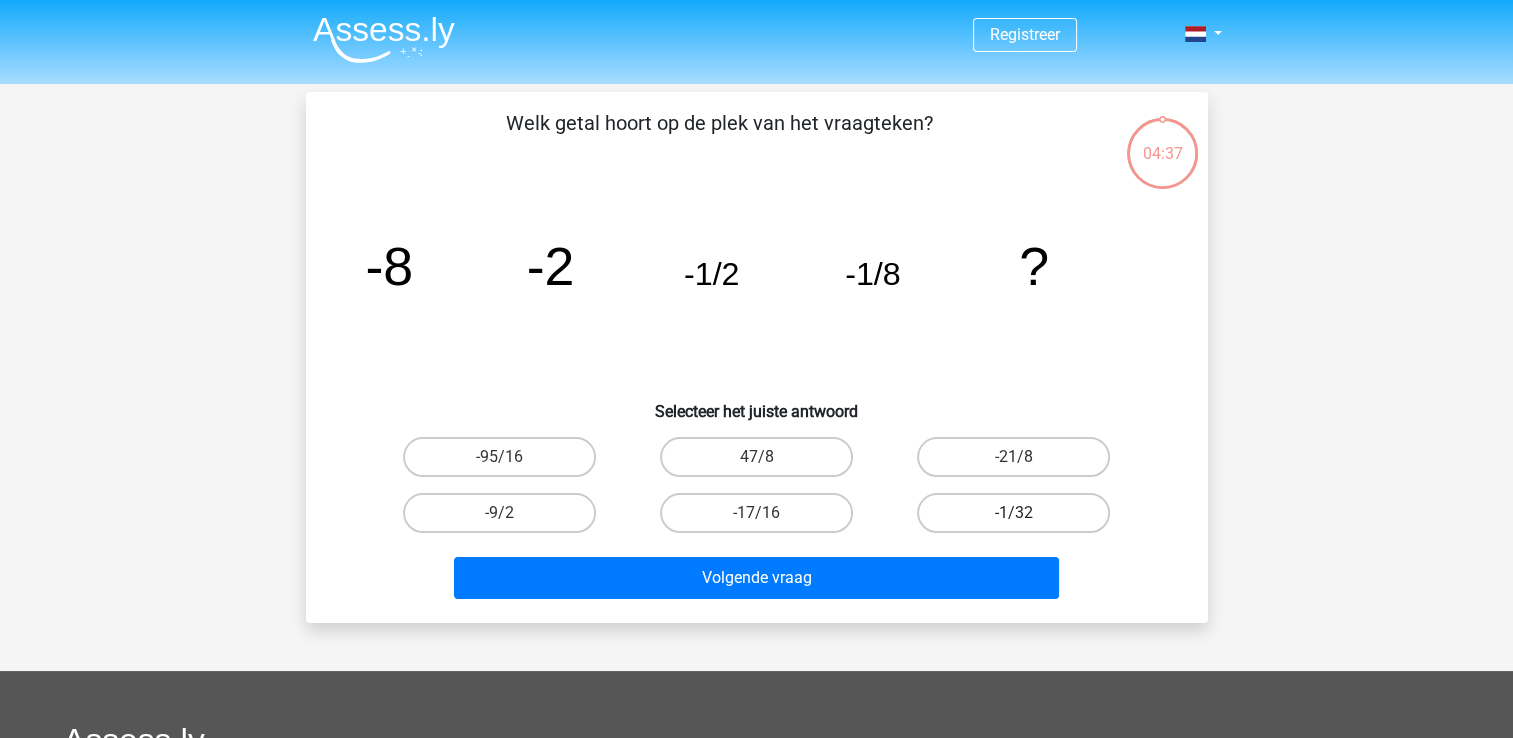 click on "-1/32" at bounding box center [1013, 513] 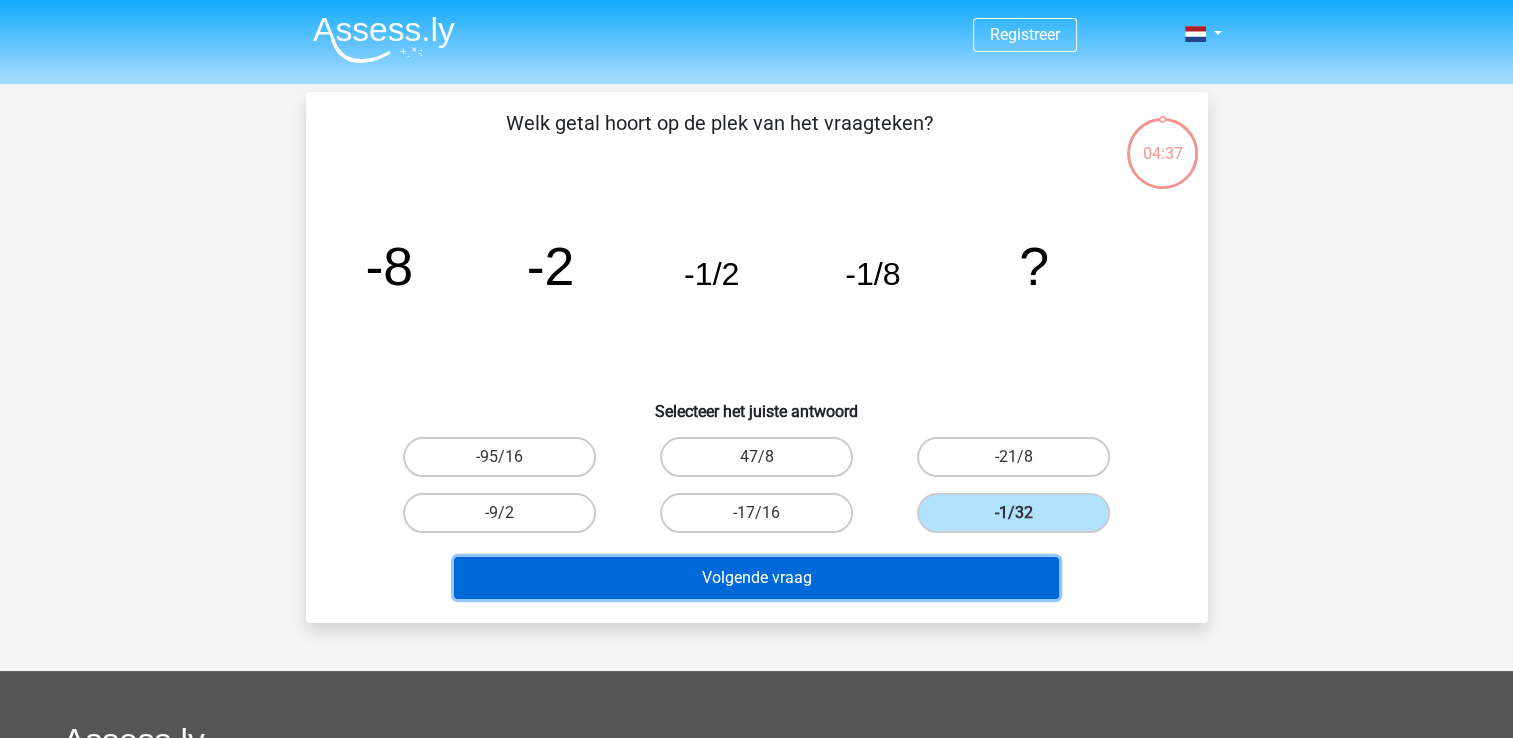 click on "Volgende vraag" at bounding box center [756, 578] 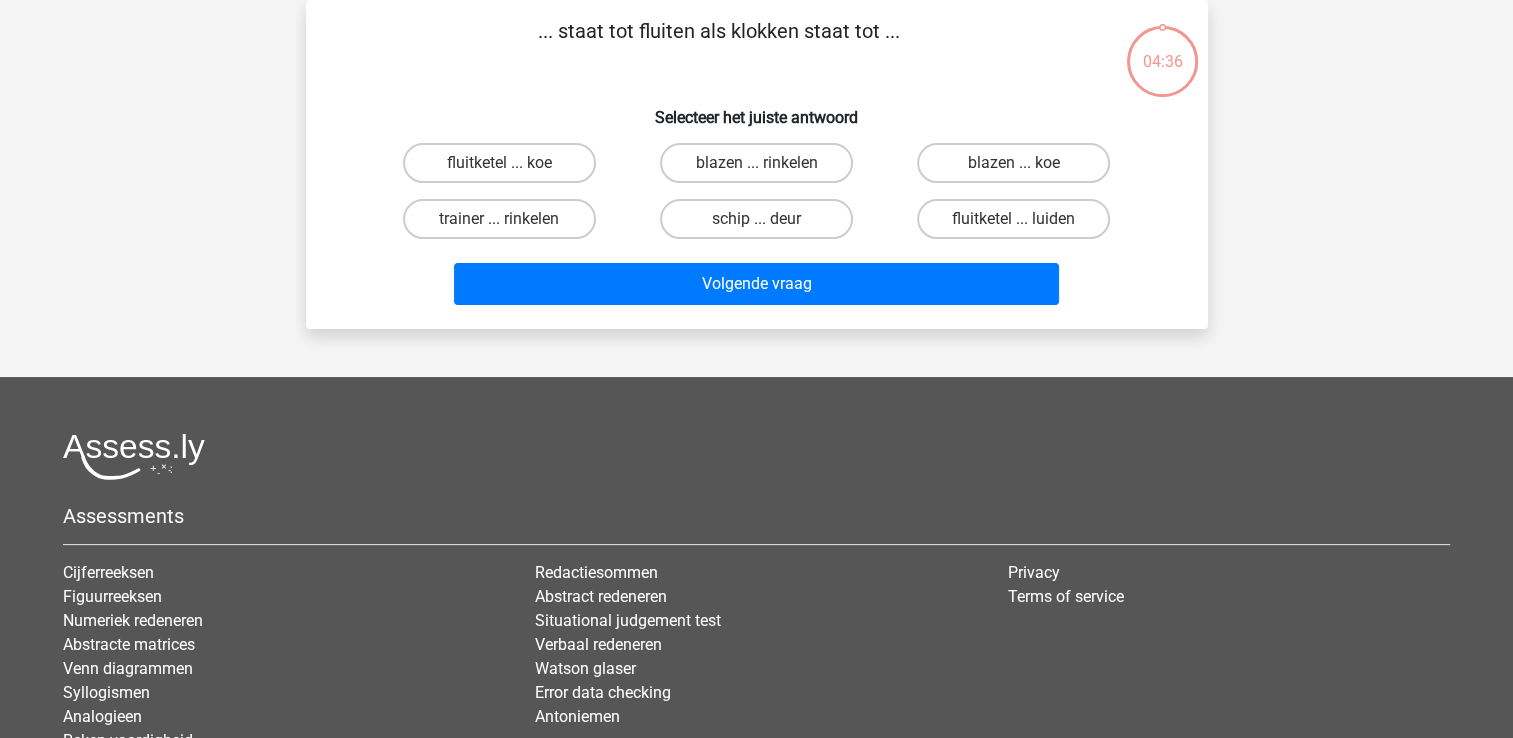 scroll, scrollTop: 0, scrollLeft: 0, axis: both 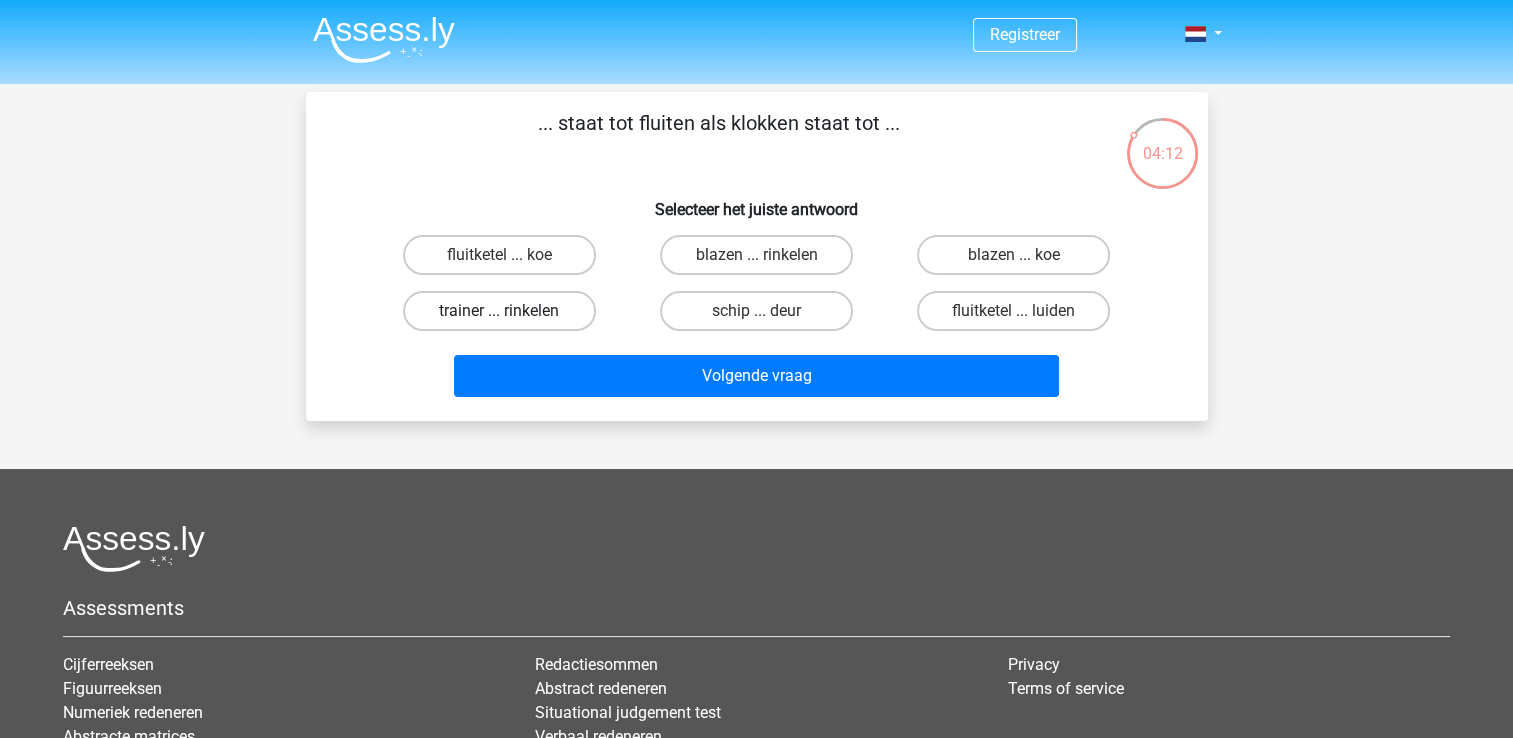 click on "trainer ... rinkelen" at bounding box center (499, 311) 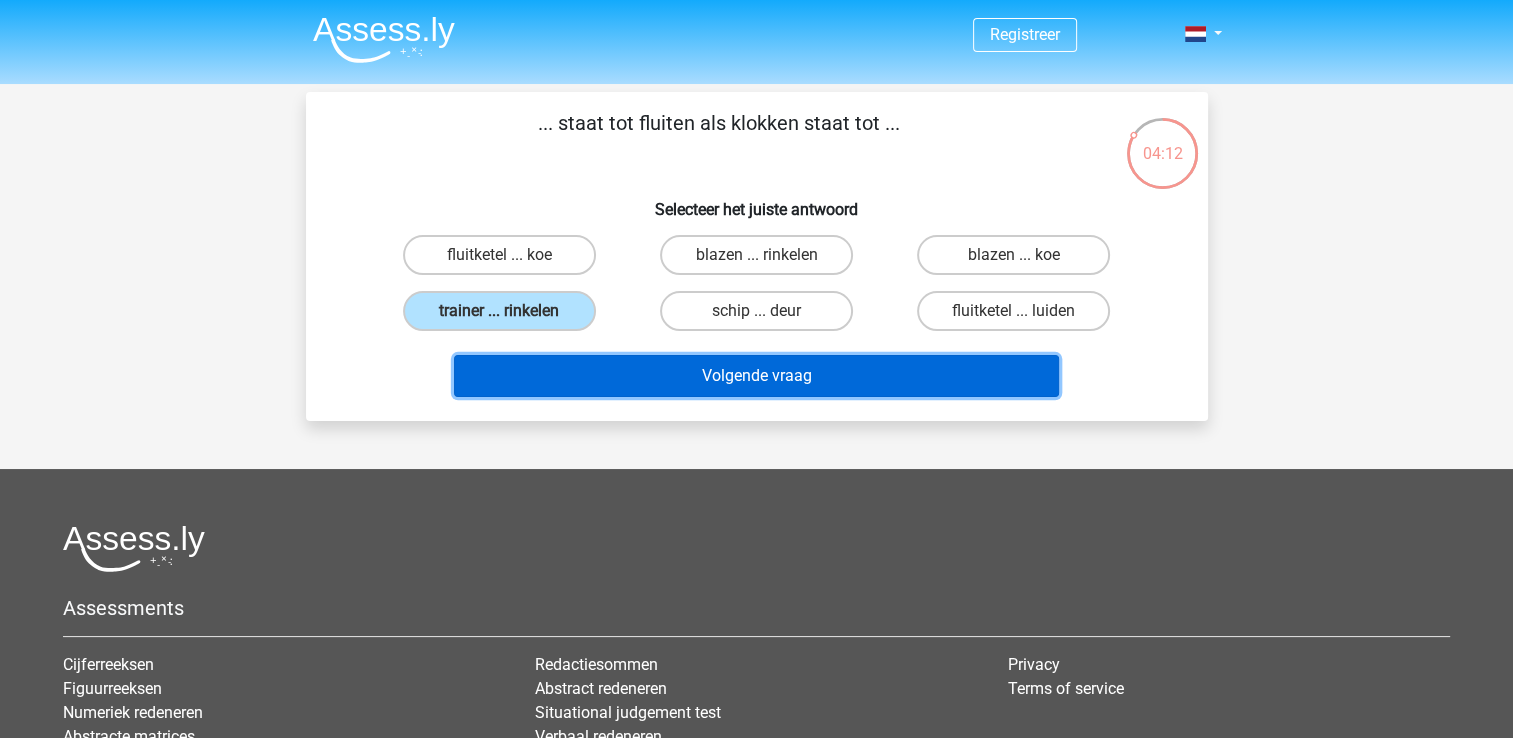 click on "Volgende vraag" at bounding box center [756, 376] 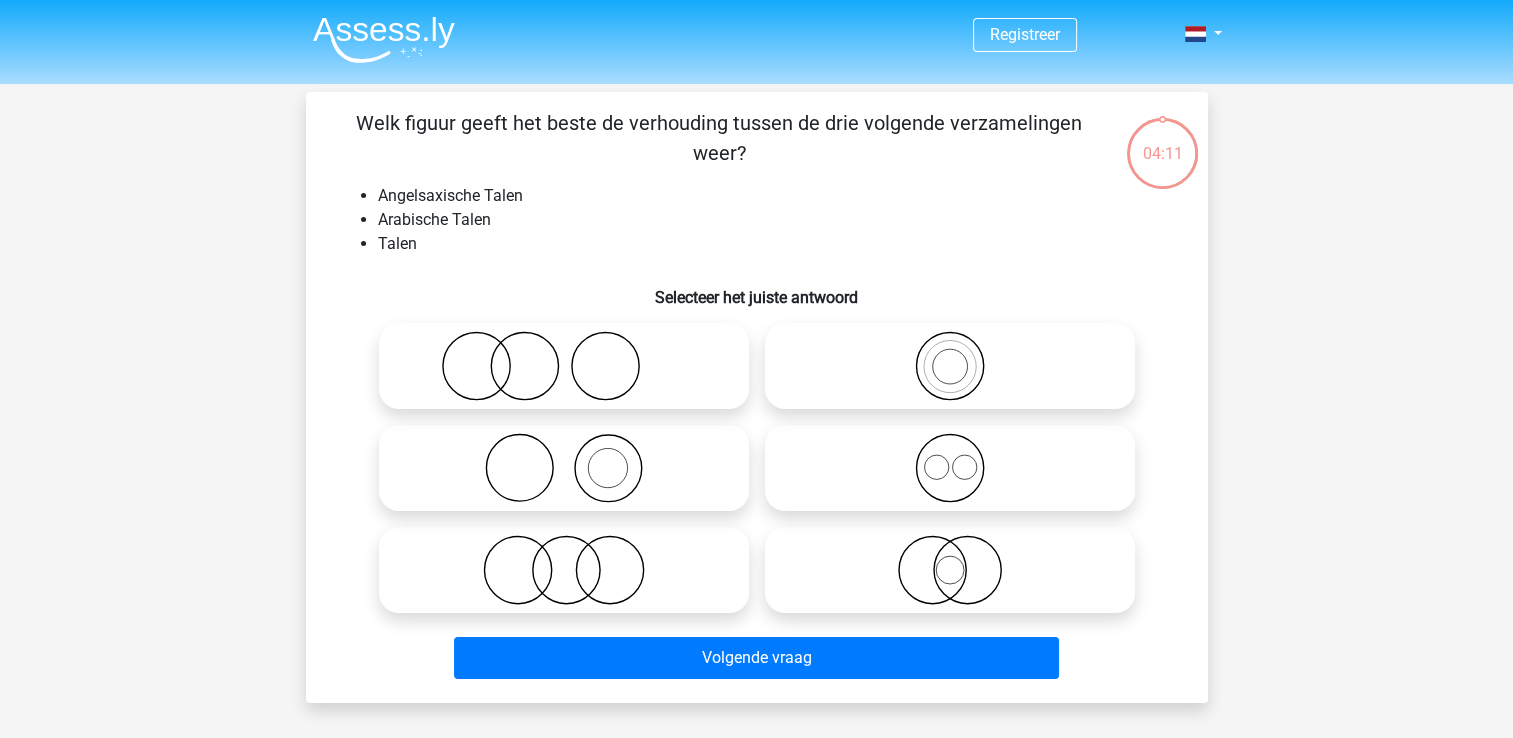 scroll, scrollTop: 92, scrollLeft: 0, axis: vertical 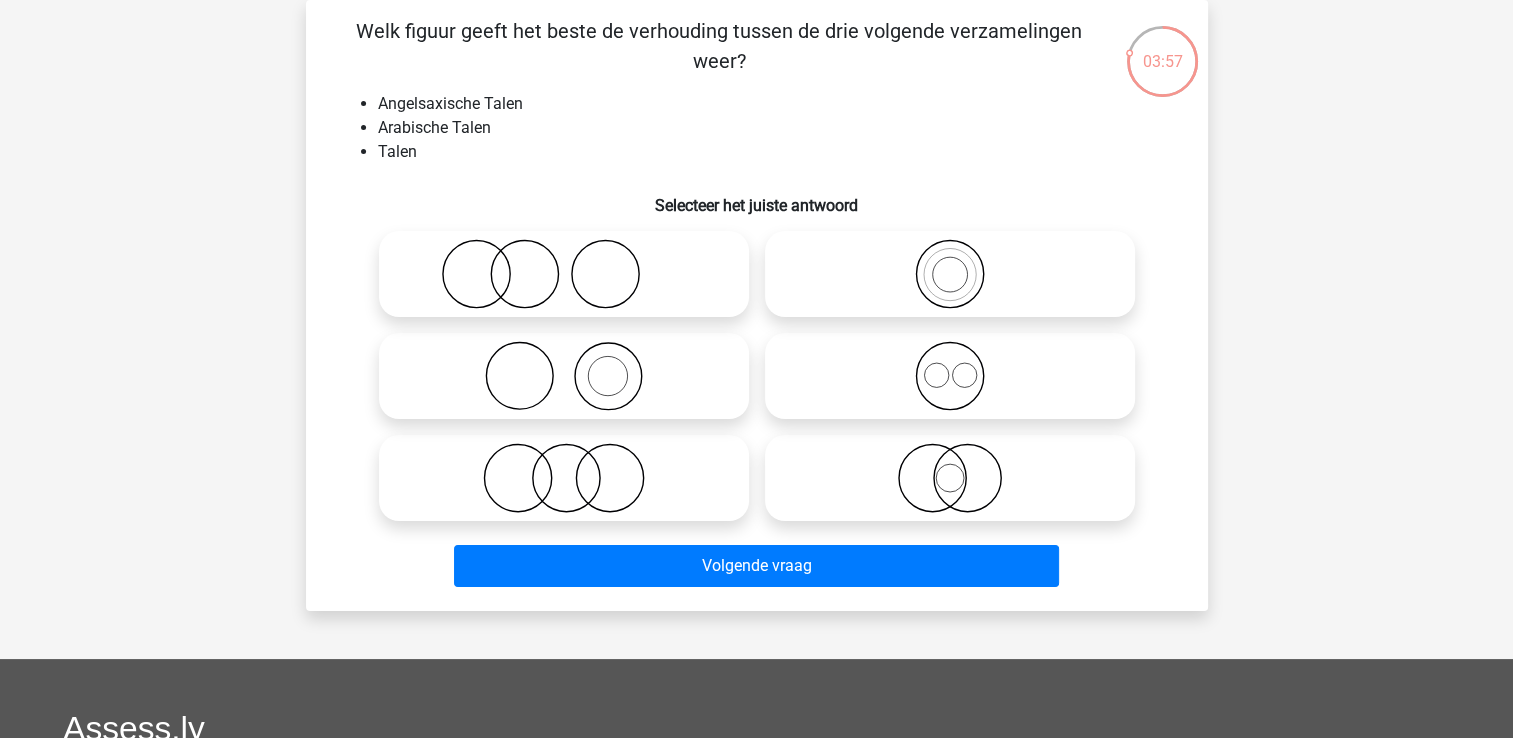 click 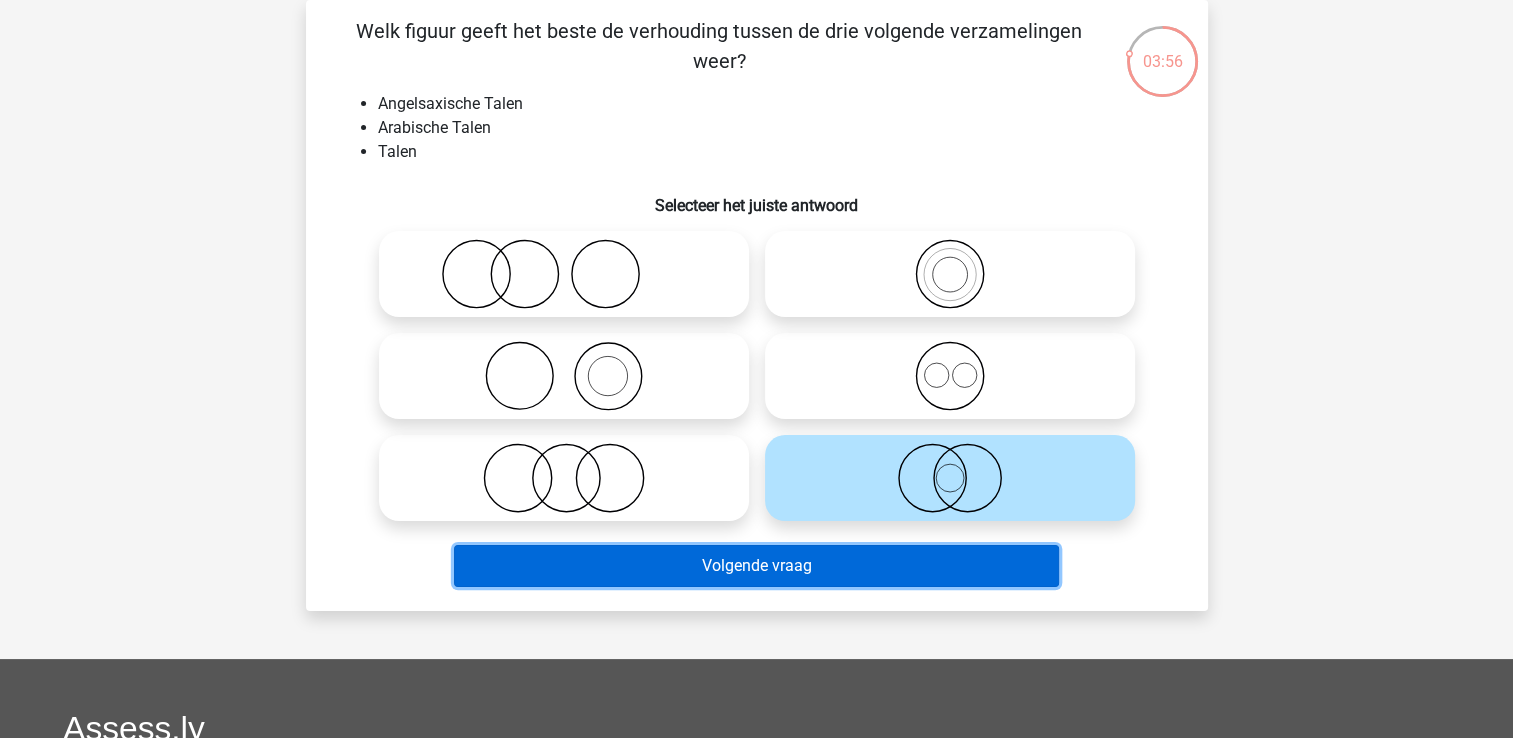 click on "Volgende vraag" at bounding box center [756, 566] 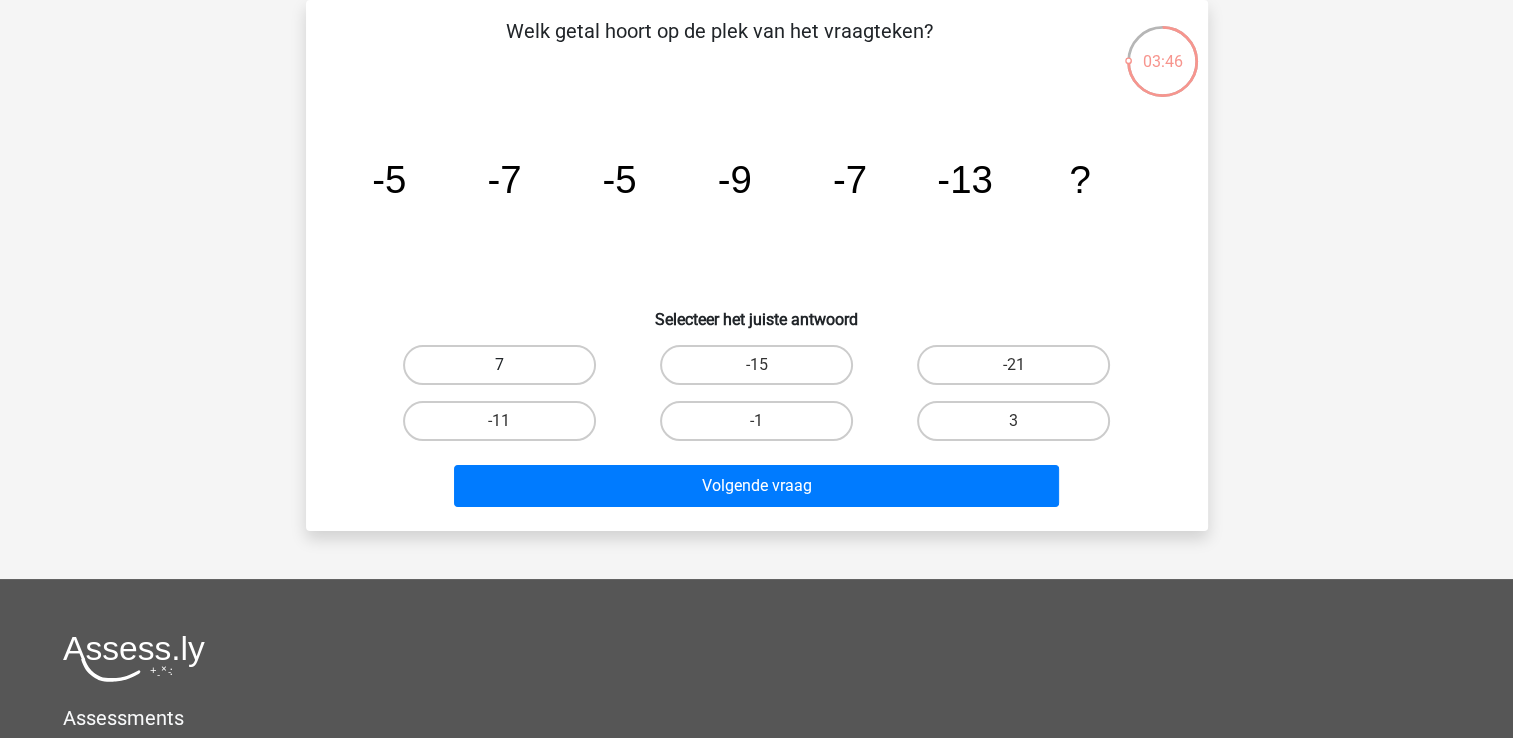 click on "7" at bounding box center [499, 365] 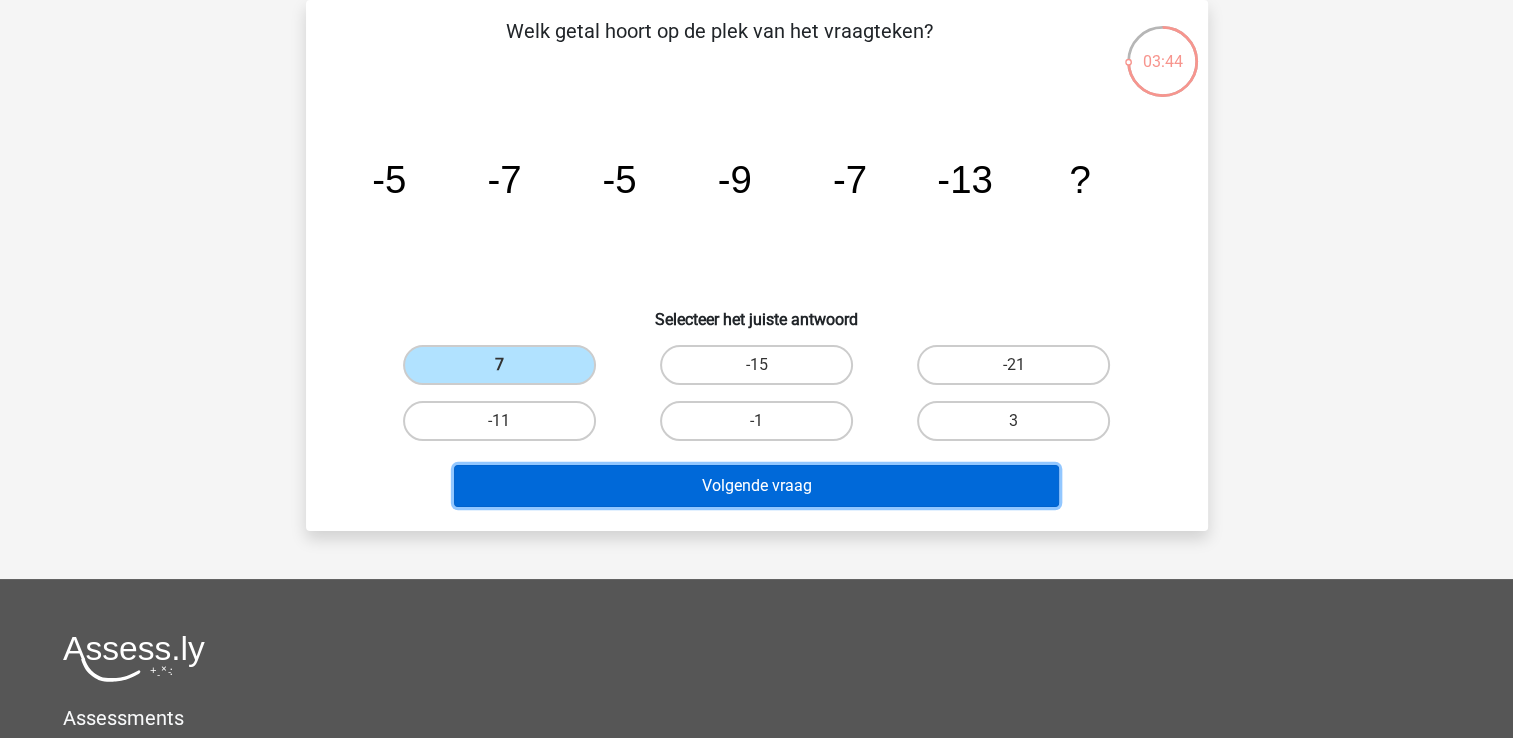 click on "Volgende vraag" at bounding box center (756, 486) 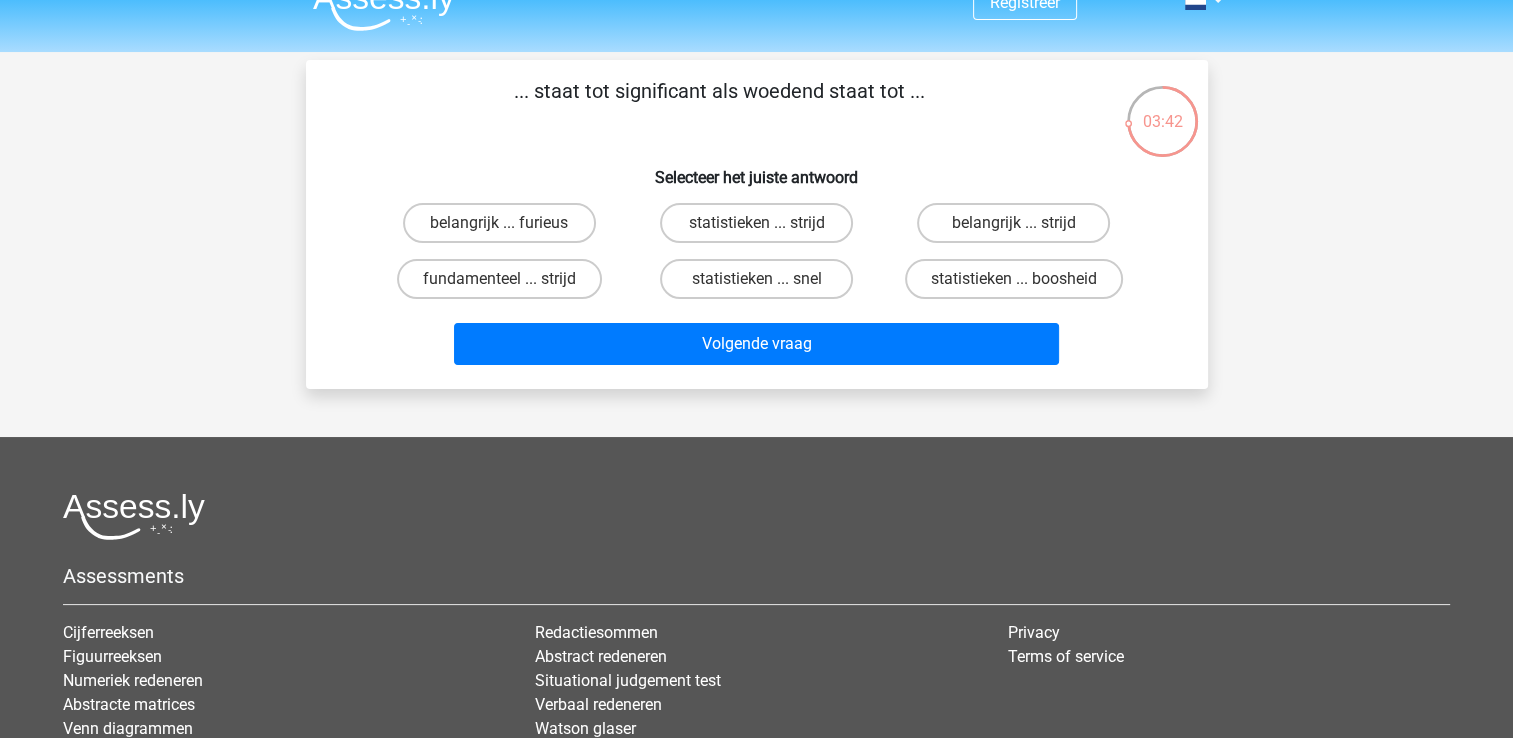 scroll, scrollTop: 0, scrollLeft: 0, axis: both 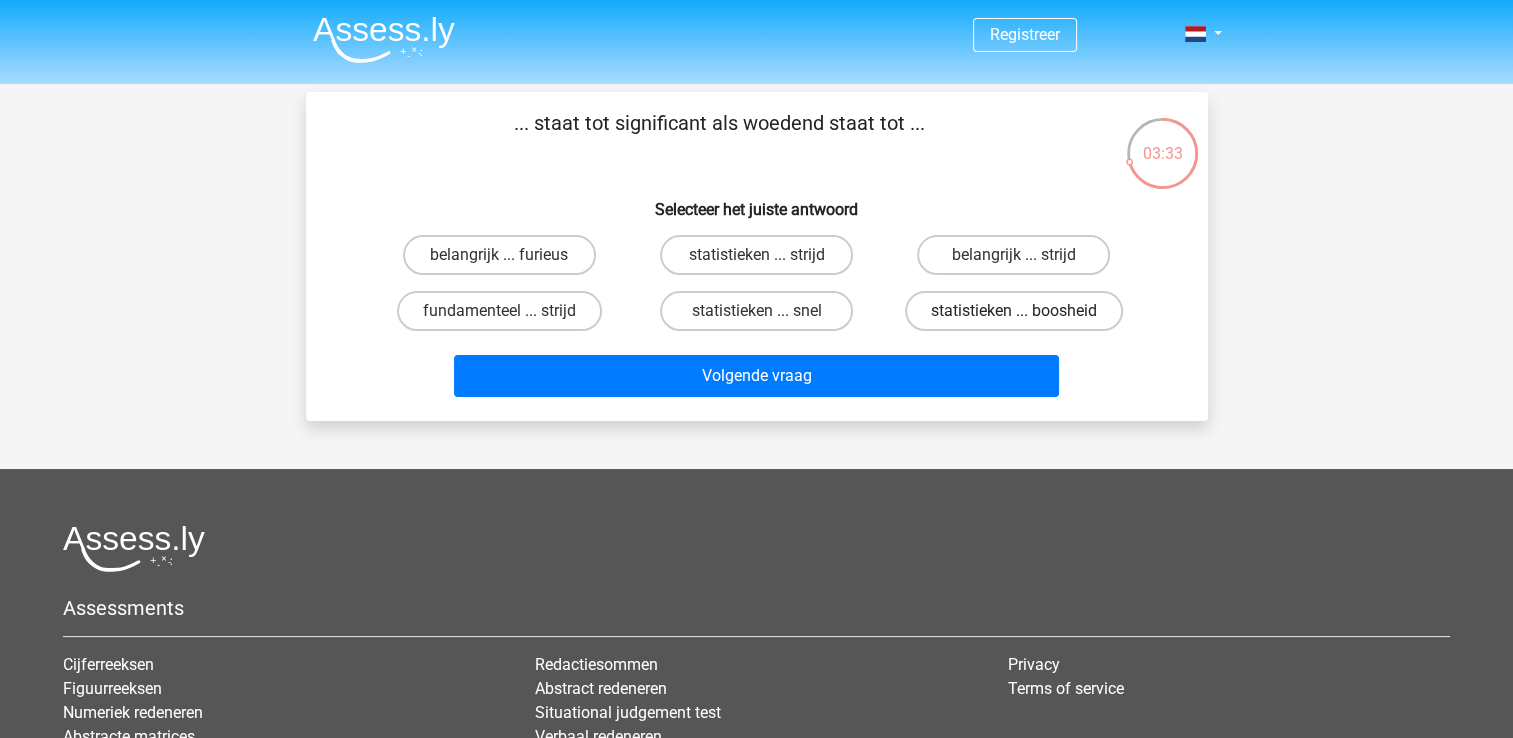 click on "statistieken ... boosheid" at bounding box center [1014, 311] 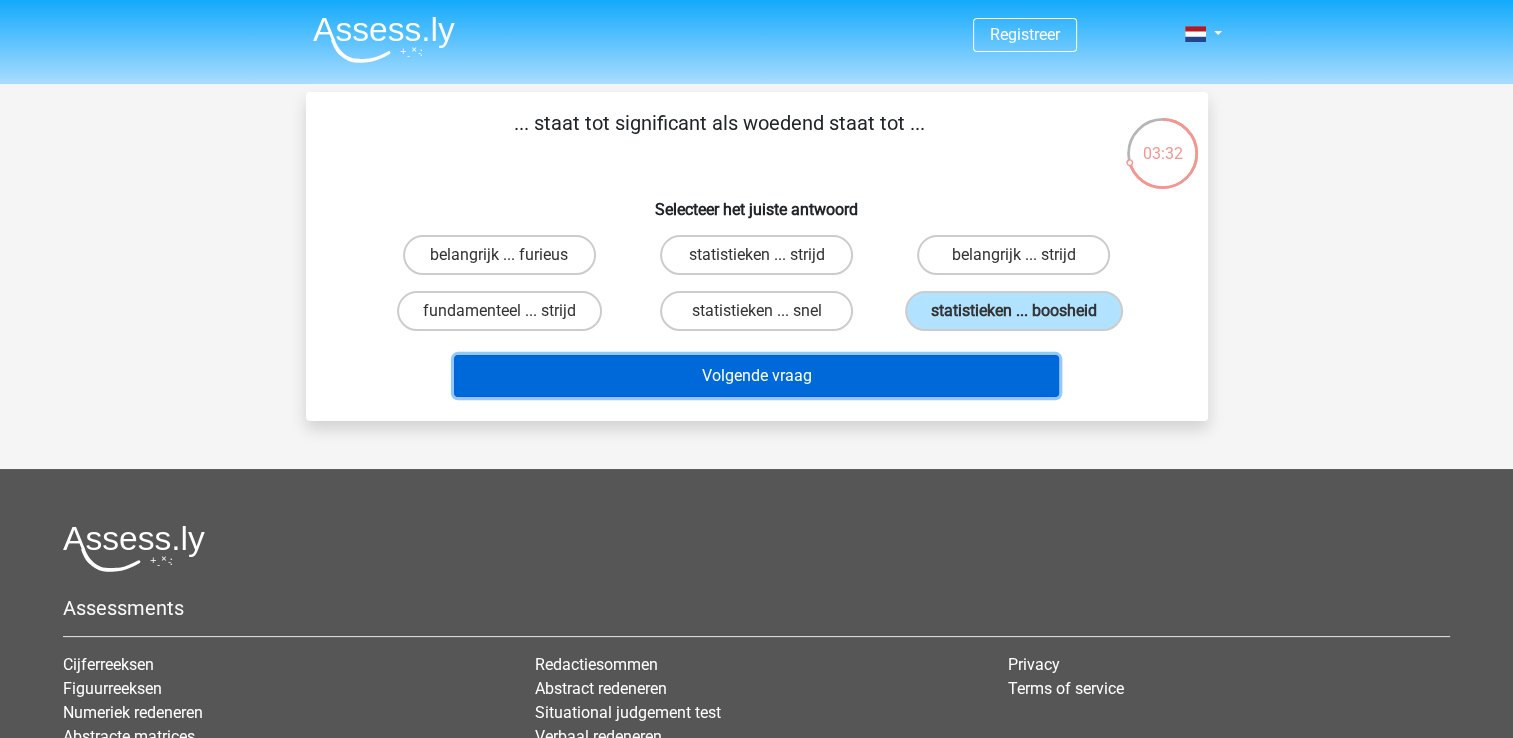 click on "Volgende vraag" at bounding box center (756, 376) 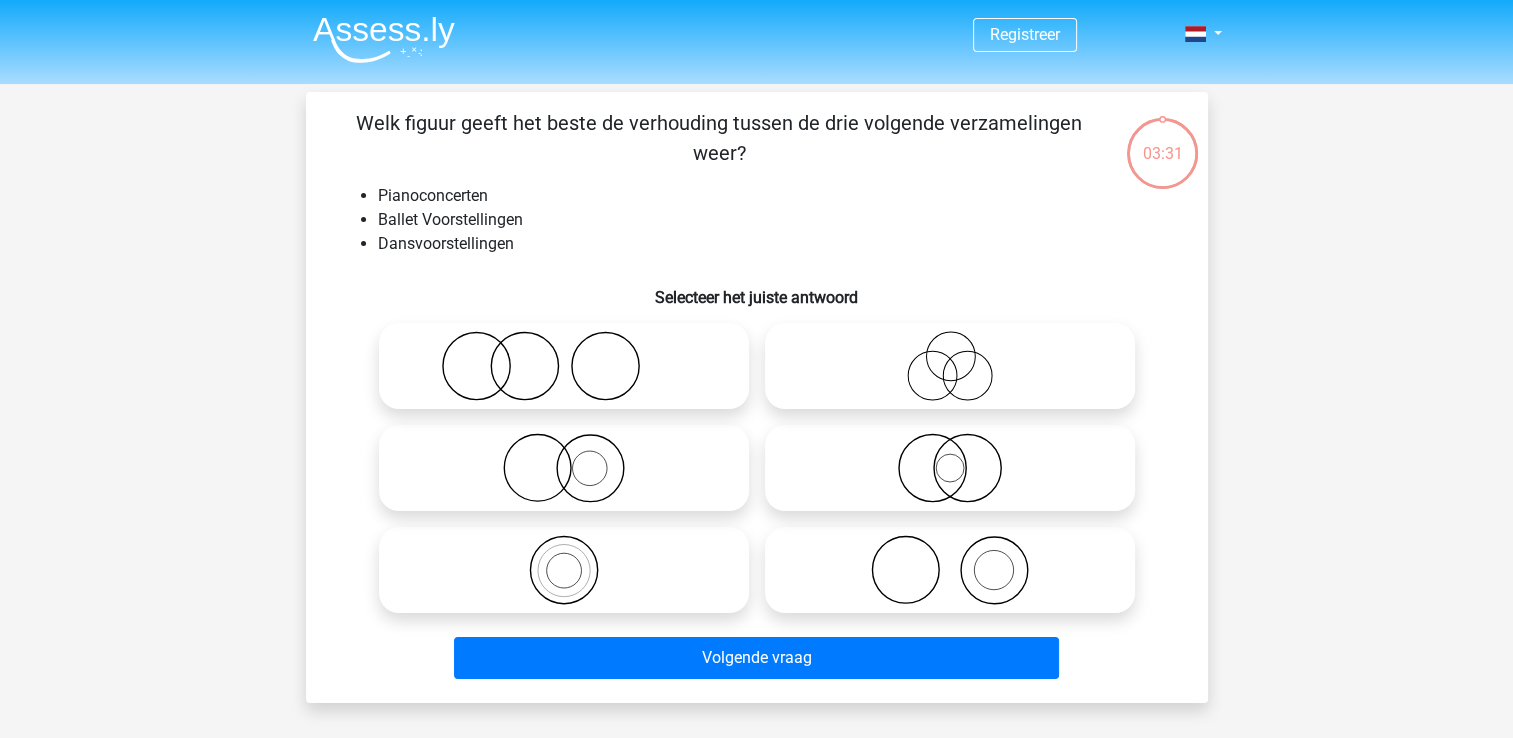 scroll, scrollTop: 92, scrollLeft: 0, axis: vertical 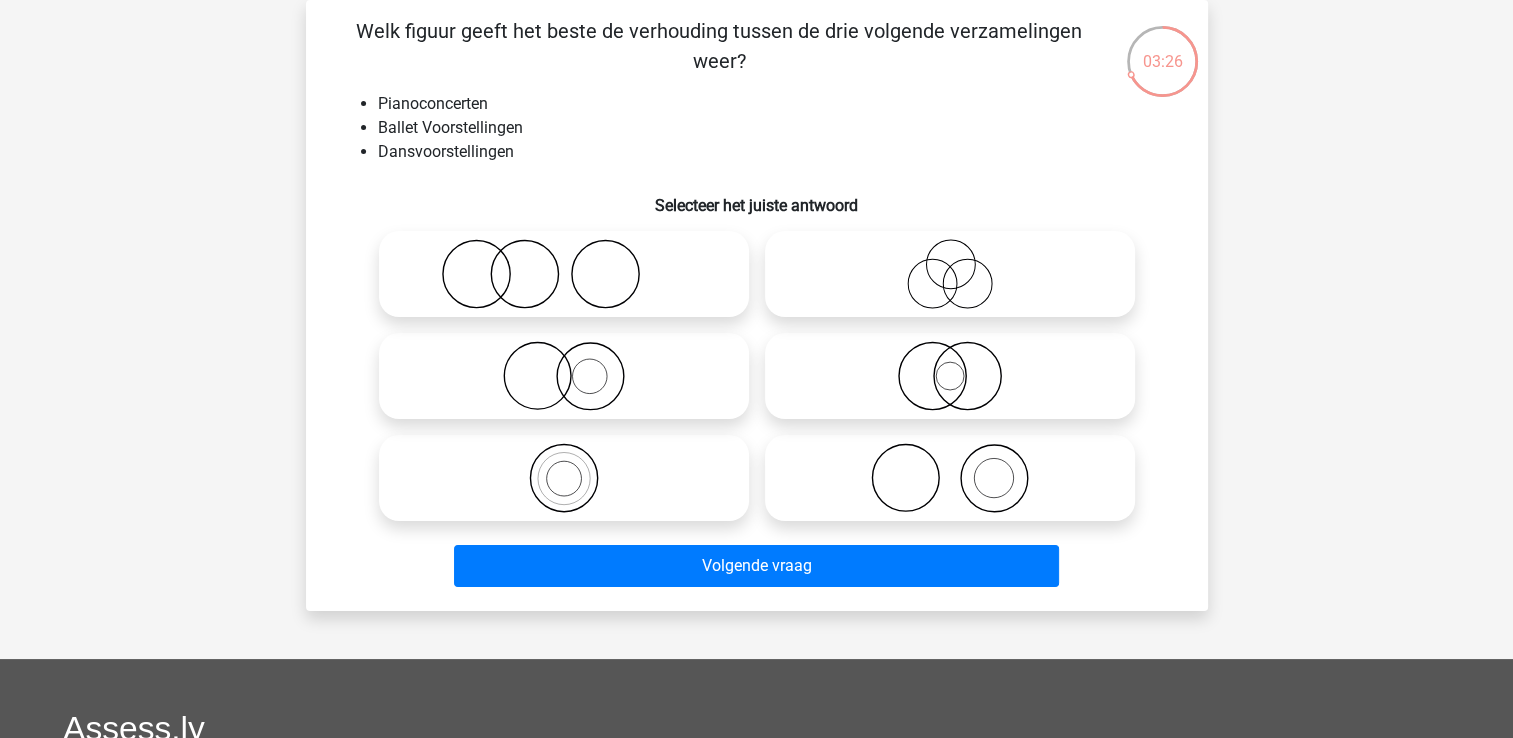click 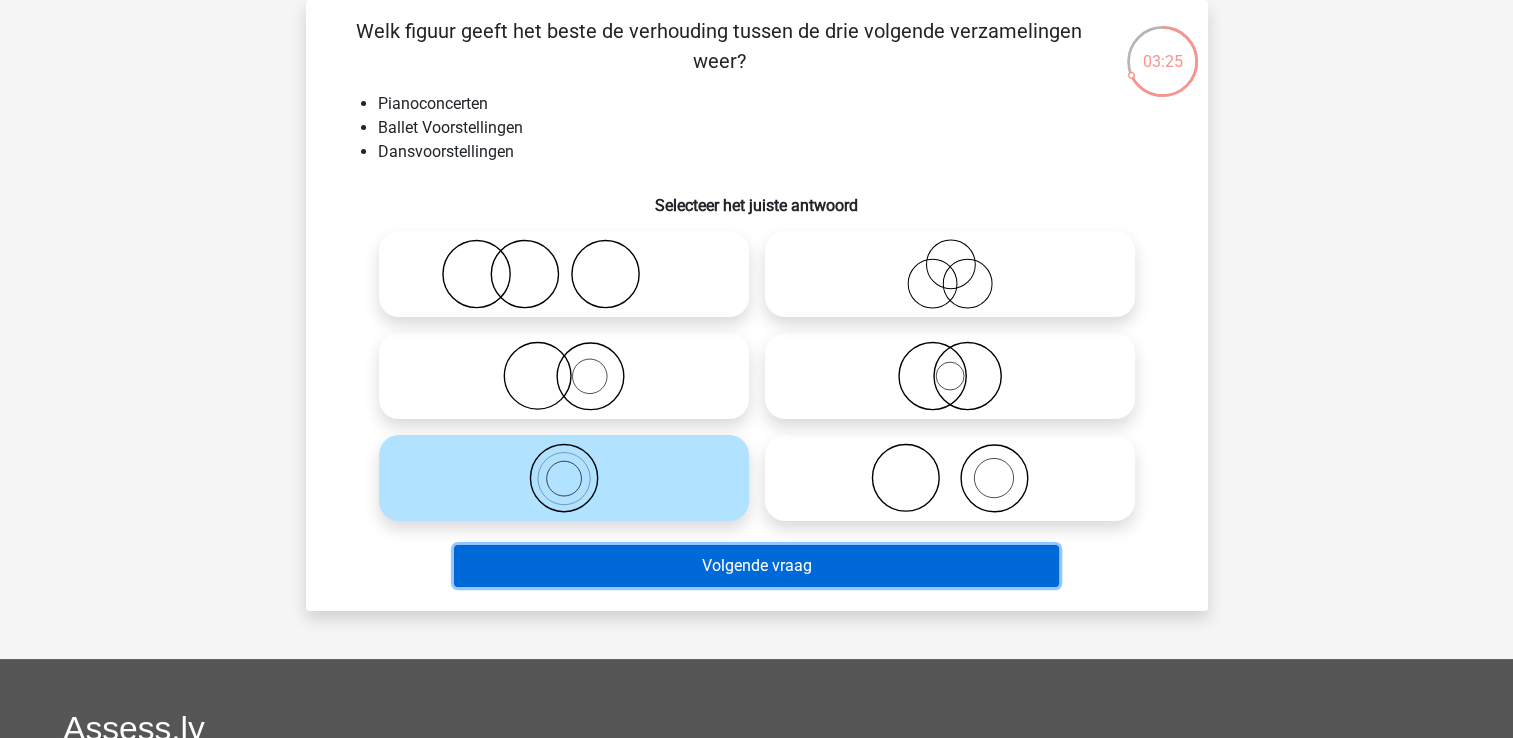 click on "Volgende vraag" at bounding box center [756, 566] 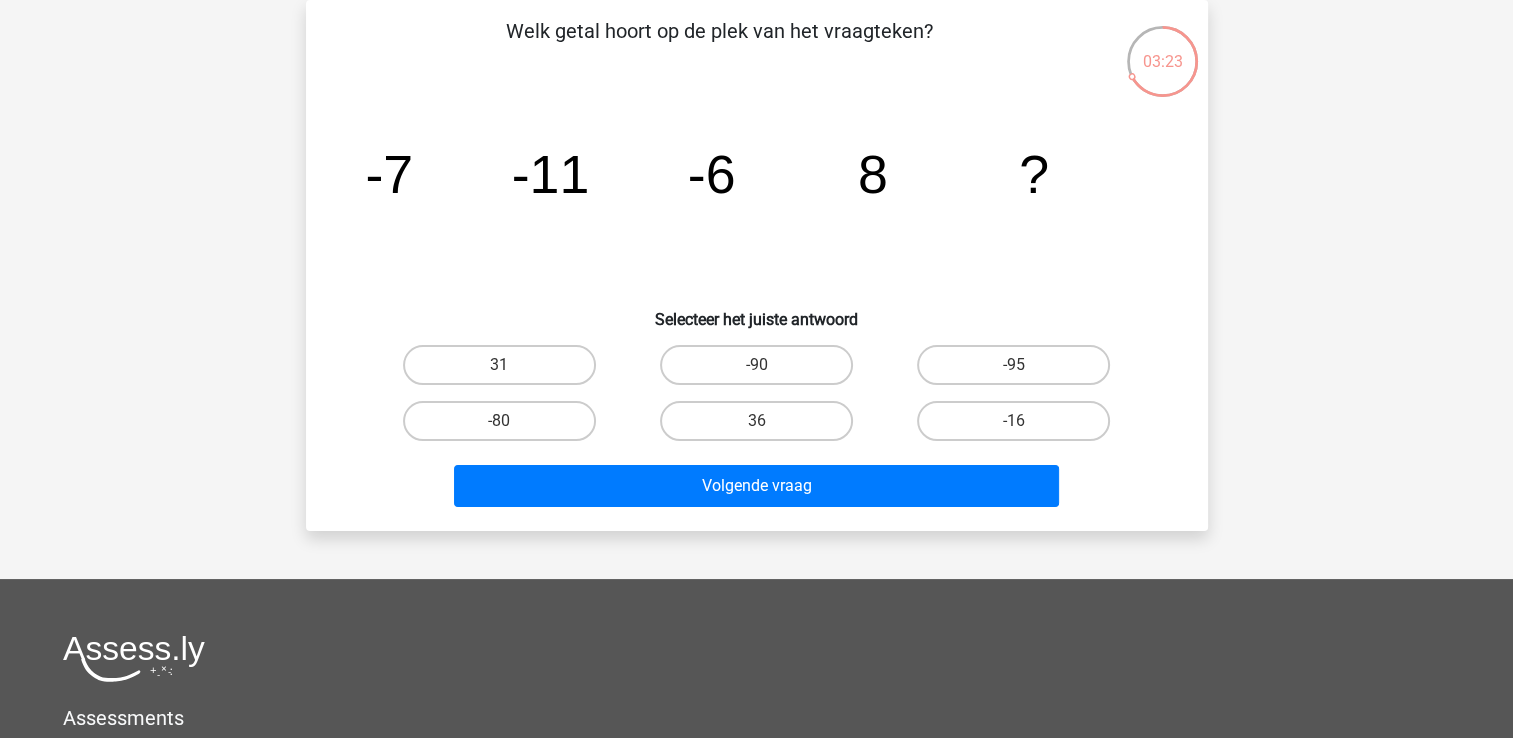 scroll, scrollTop: 0, scrollLeft: 0, axis: both 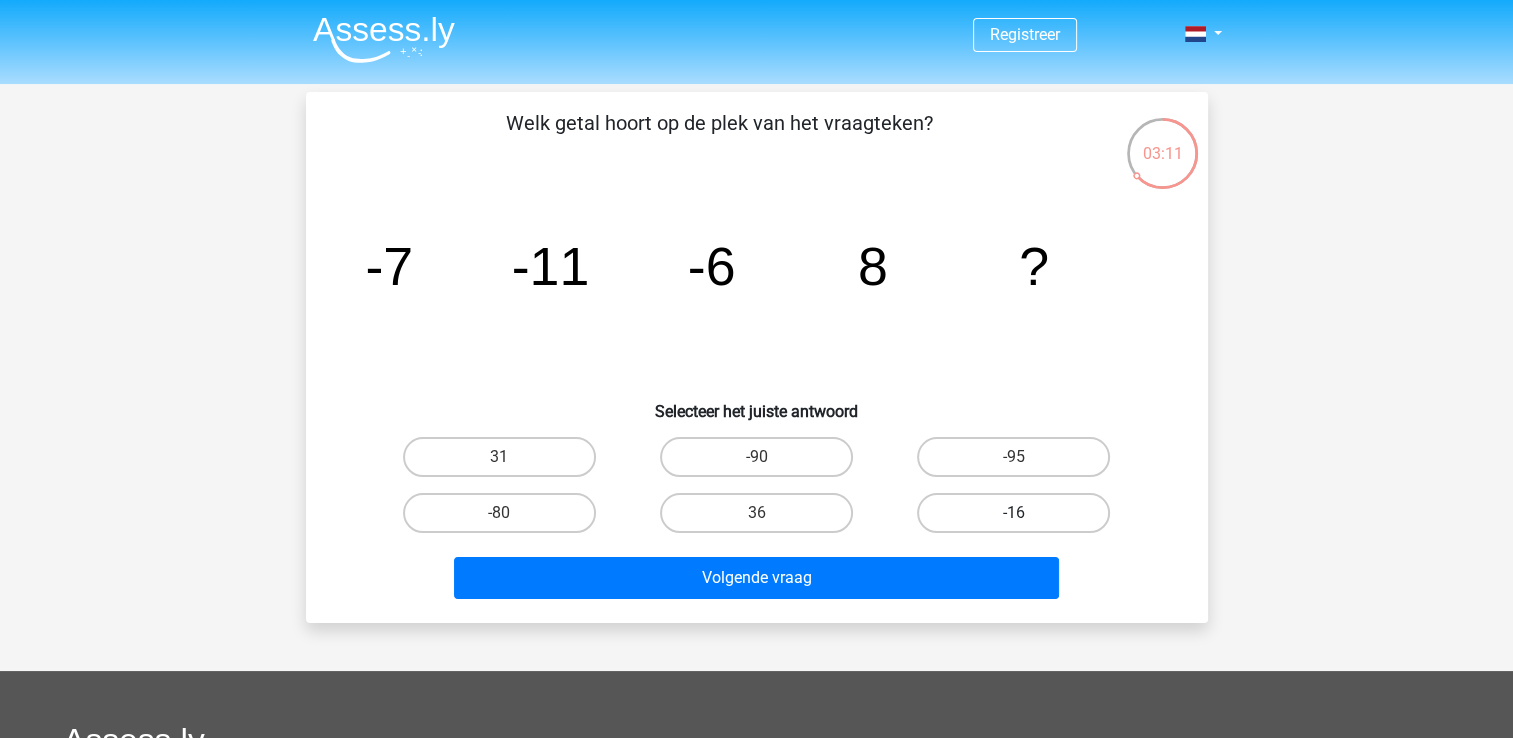 click on "-16" at bounding box center [1013, 513] 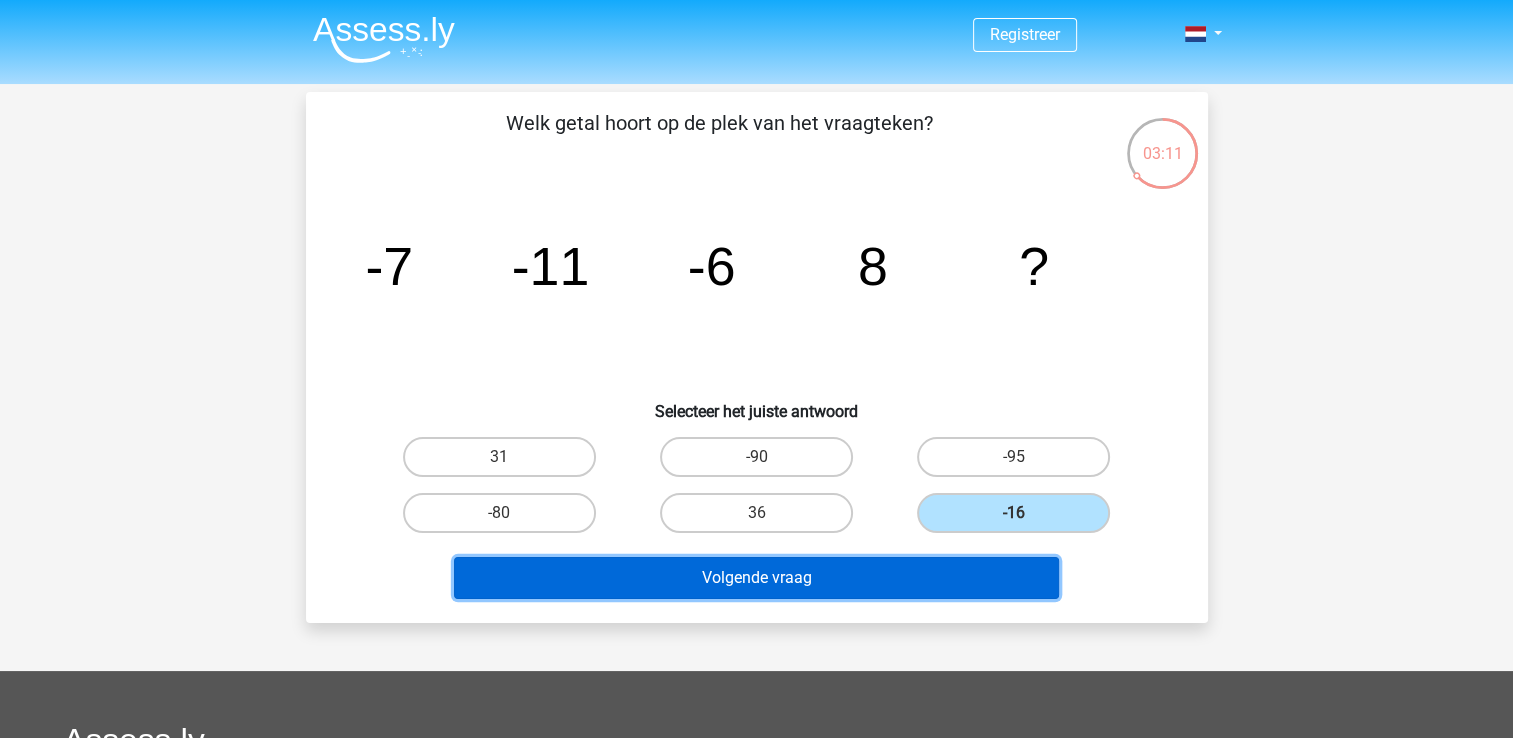 click on "Volgende vraag" at bounding box center (756, 578) 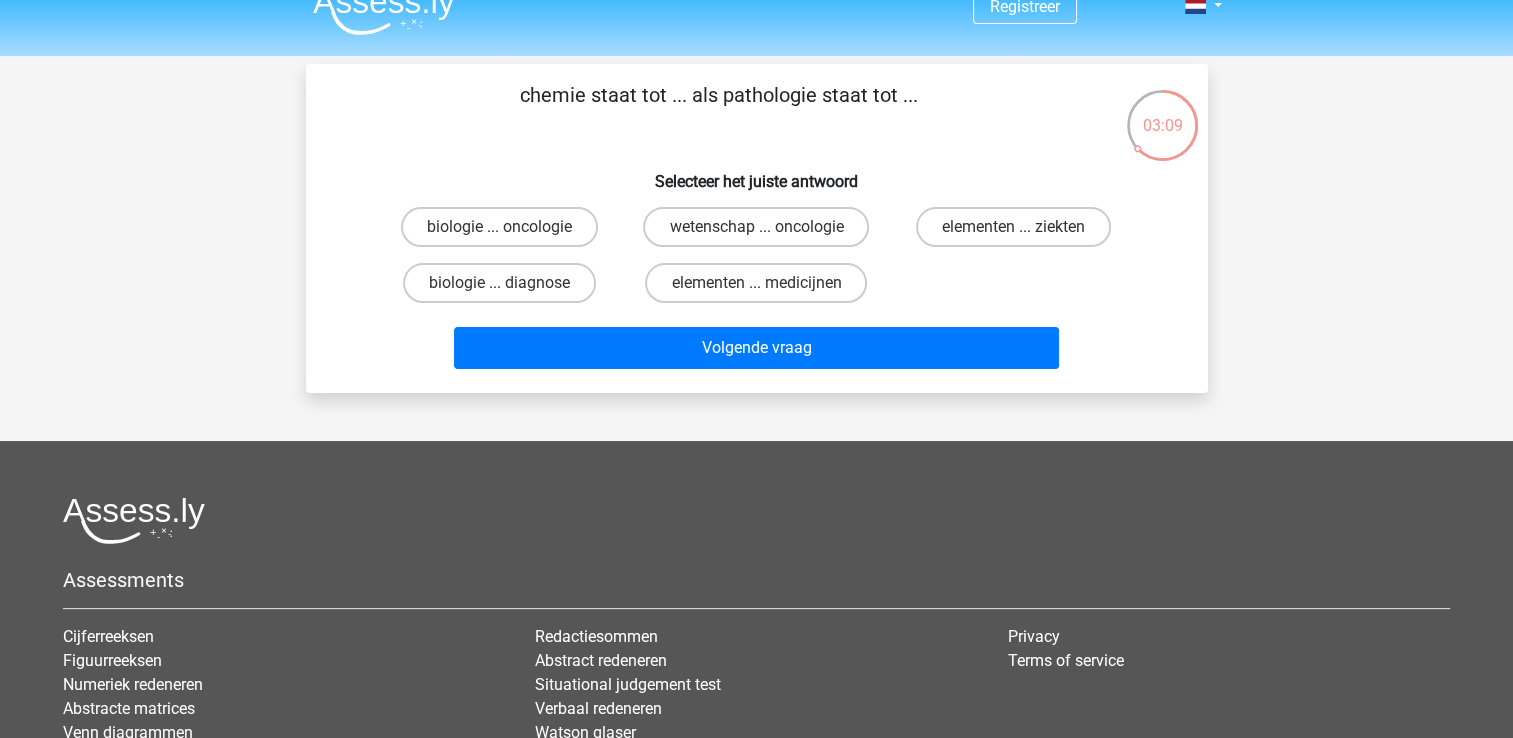 scroll, scrollTop: 0, scrollLeft: 0, axis: both 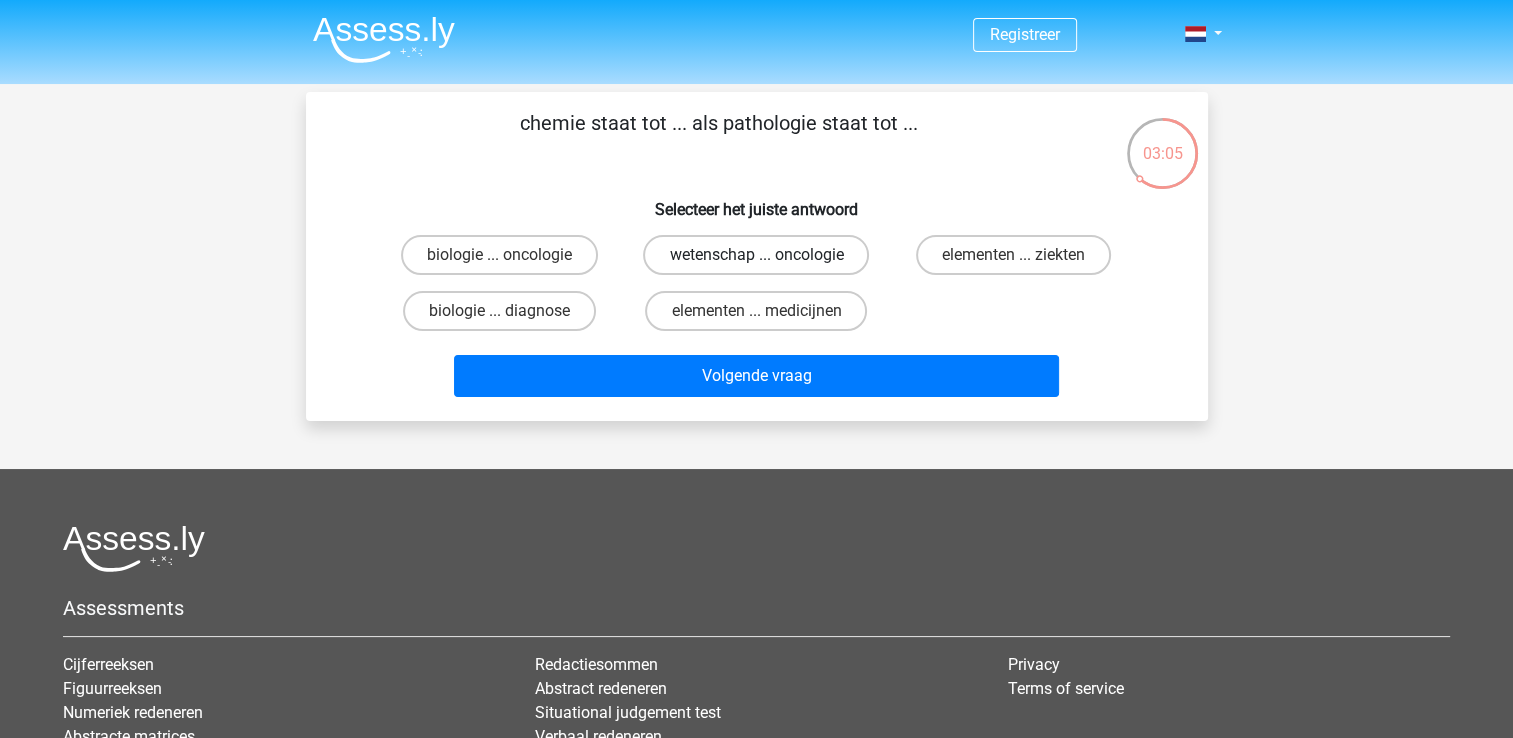 click on "wetenschap ... oncologie" at bounding box center (756, 255) 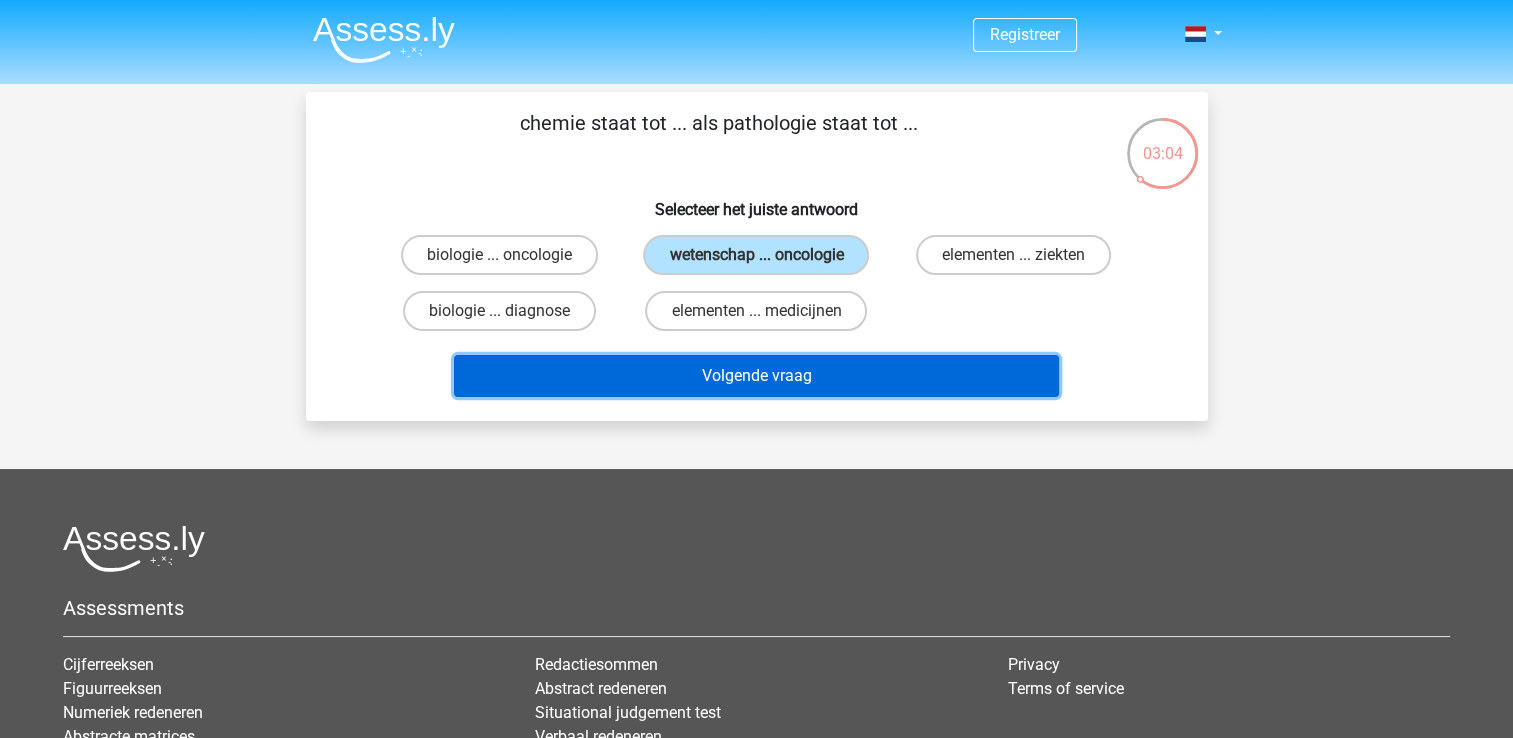 click on "Volgende vraag" at bounding box center (756, 376) 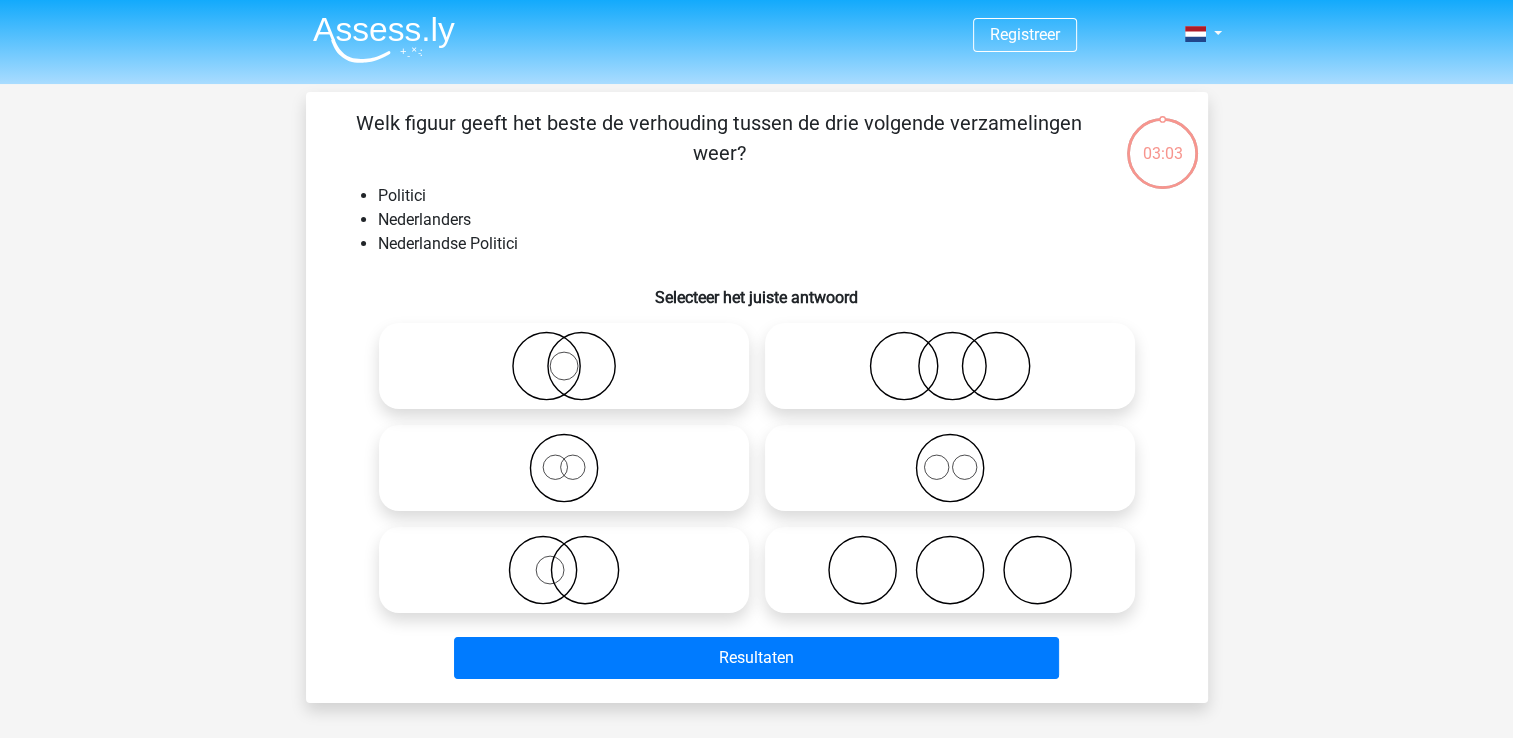 scroll, scrollTop: 92, scrollLeft: 0, axis: vertical 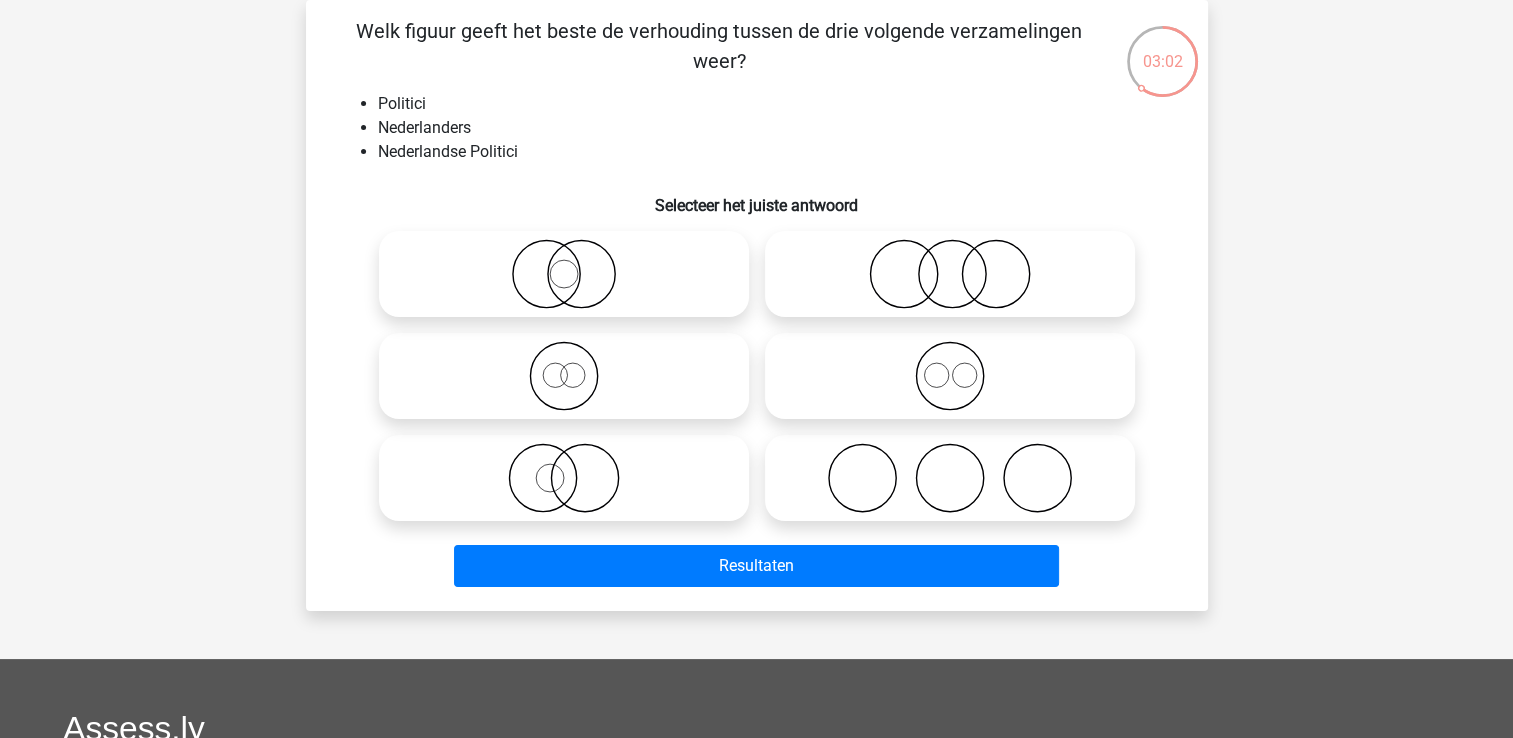 click 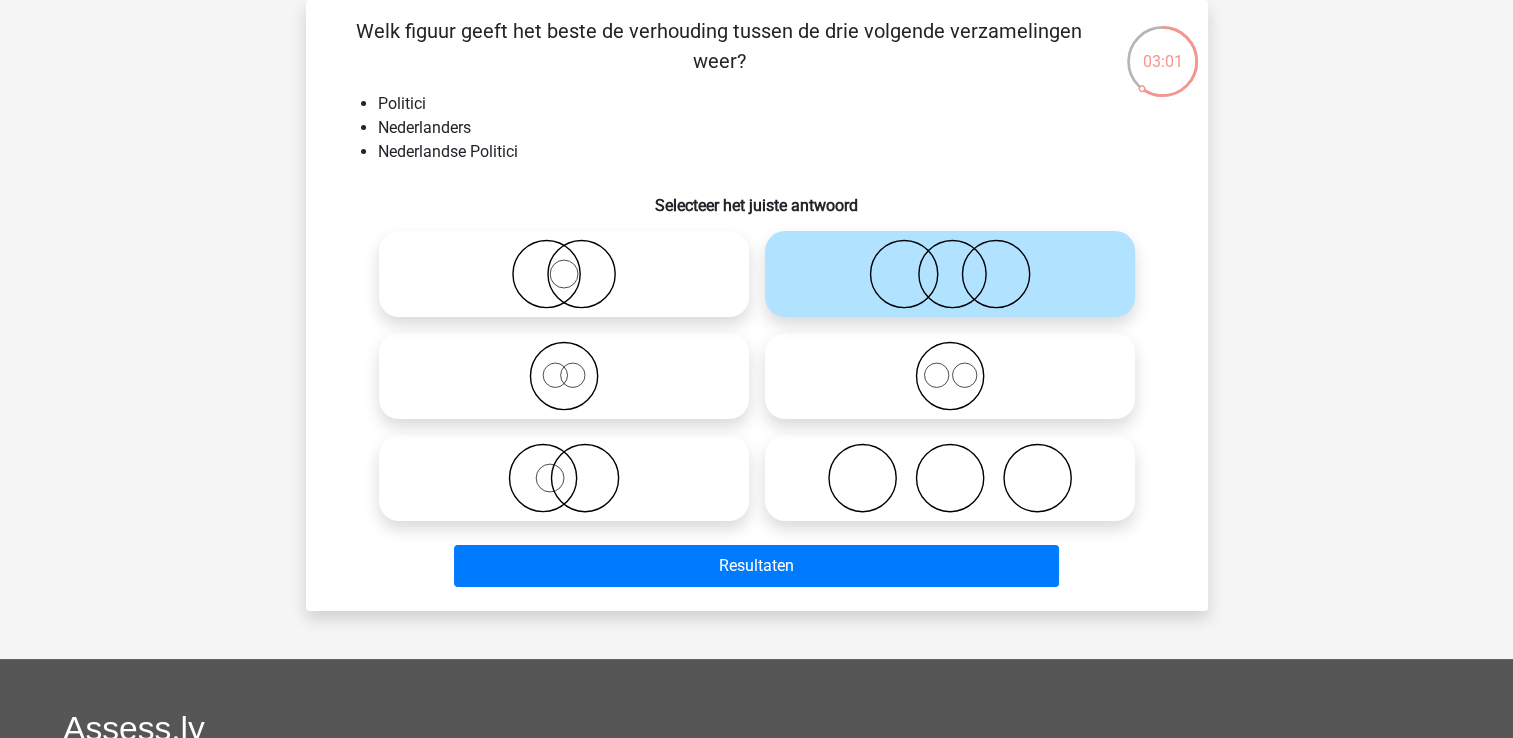 click on "Resultaten" at bounding box center (757, 562) 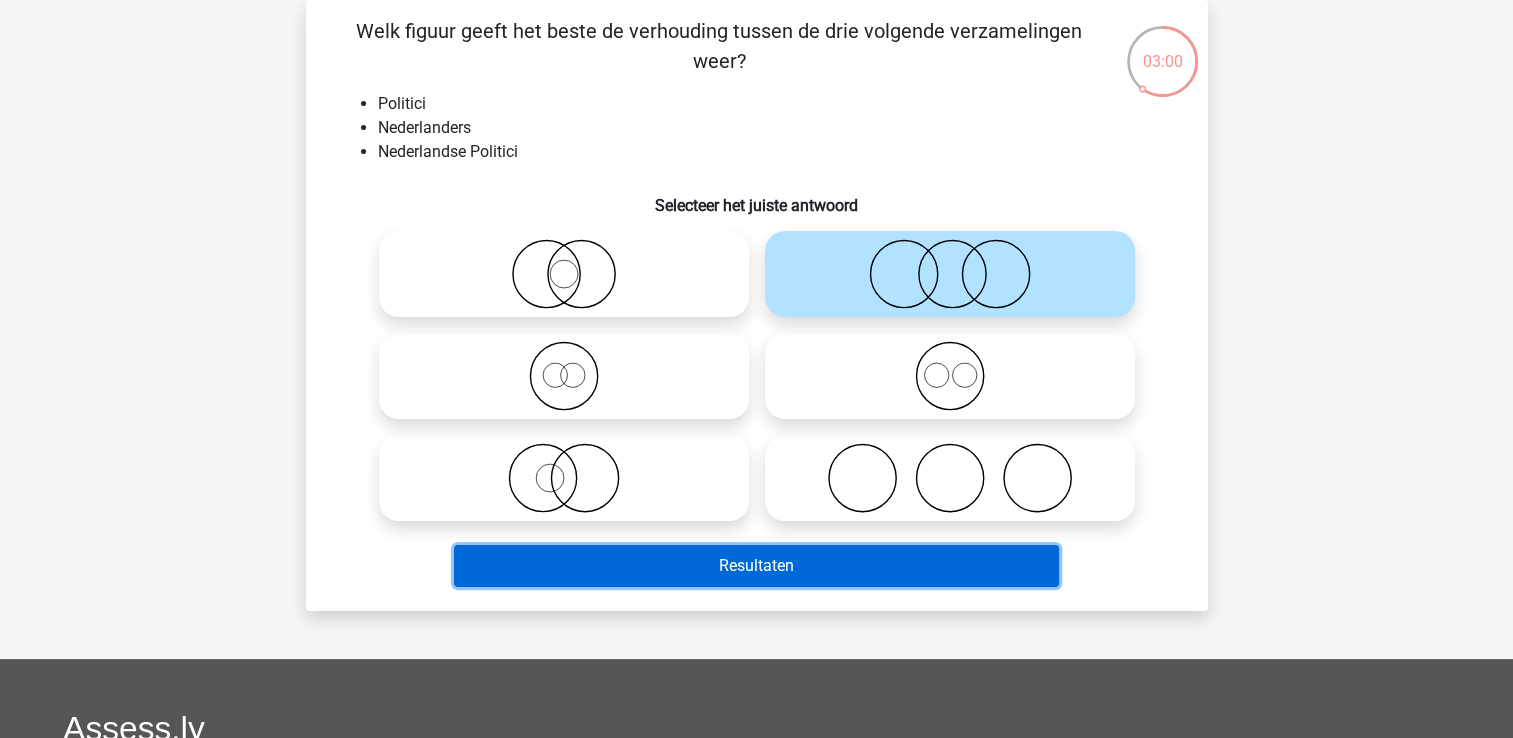 click on "Resultaten" at bounding box center (756, 566) 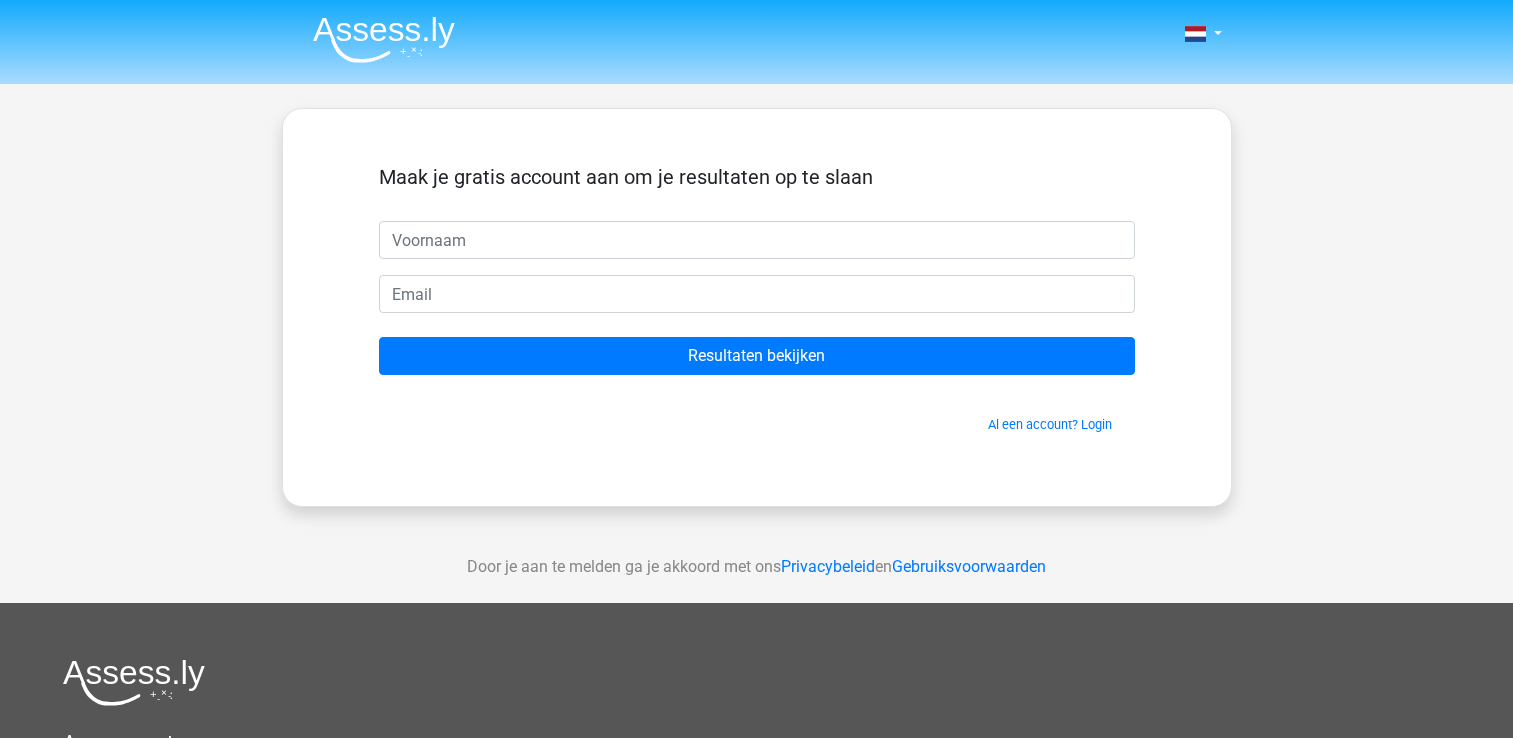 scroll, scrollTop: 0, scrollLeft: 0, axis: both 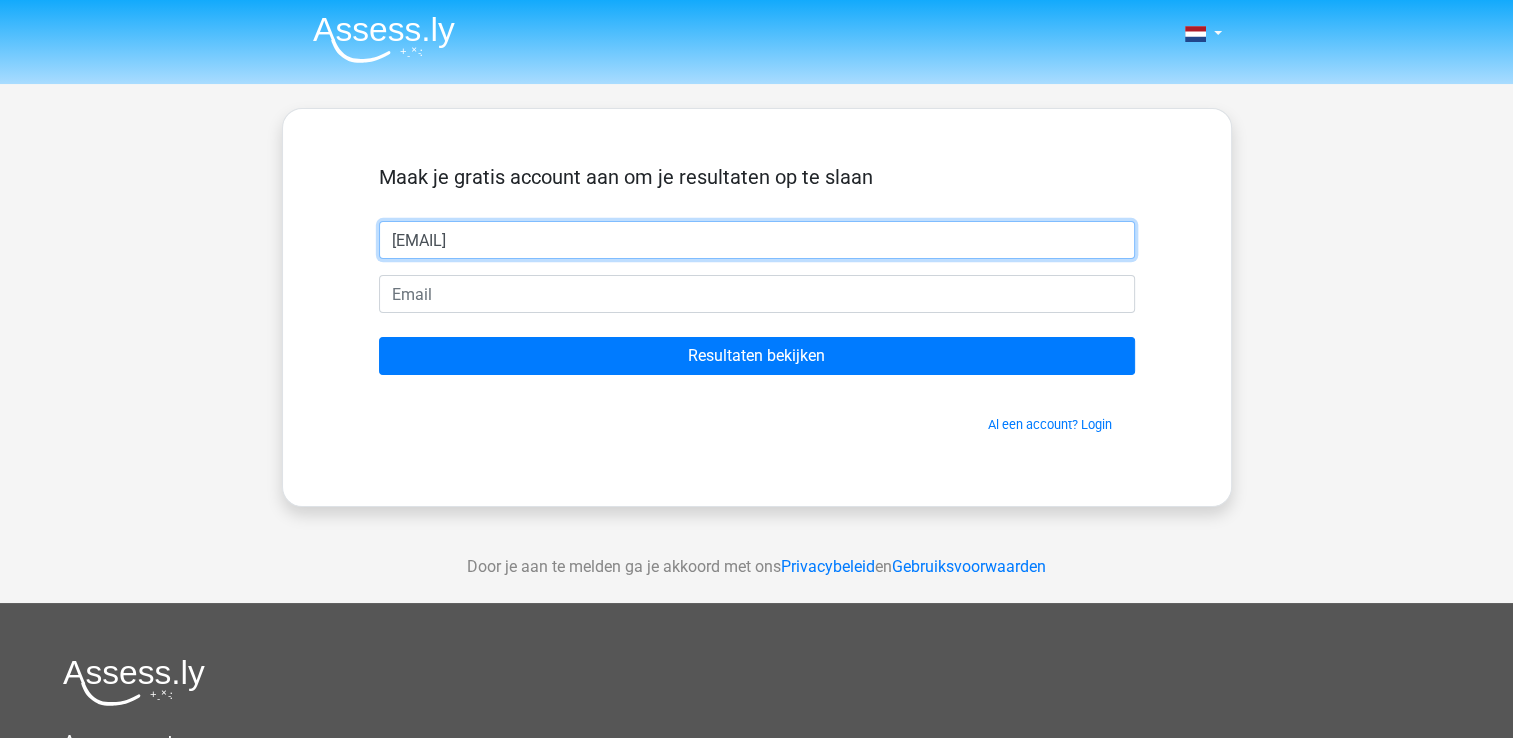 type on "sasha.faes2020@gmail.com" 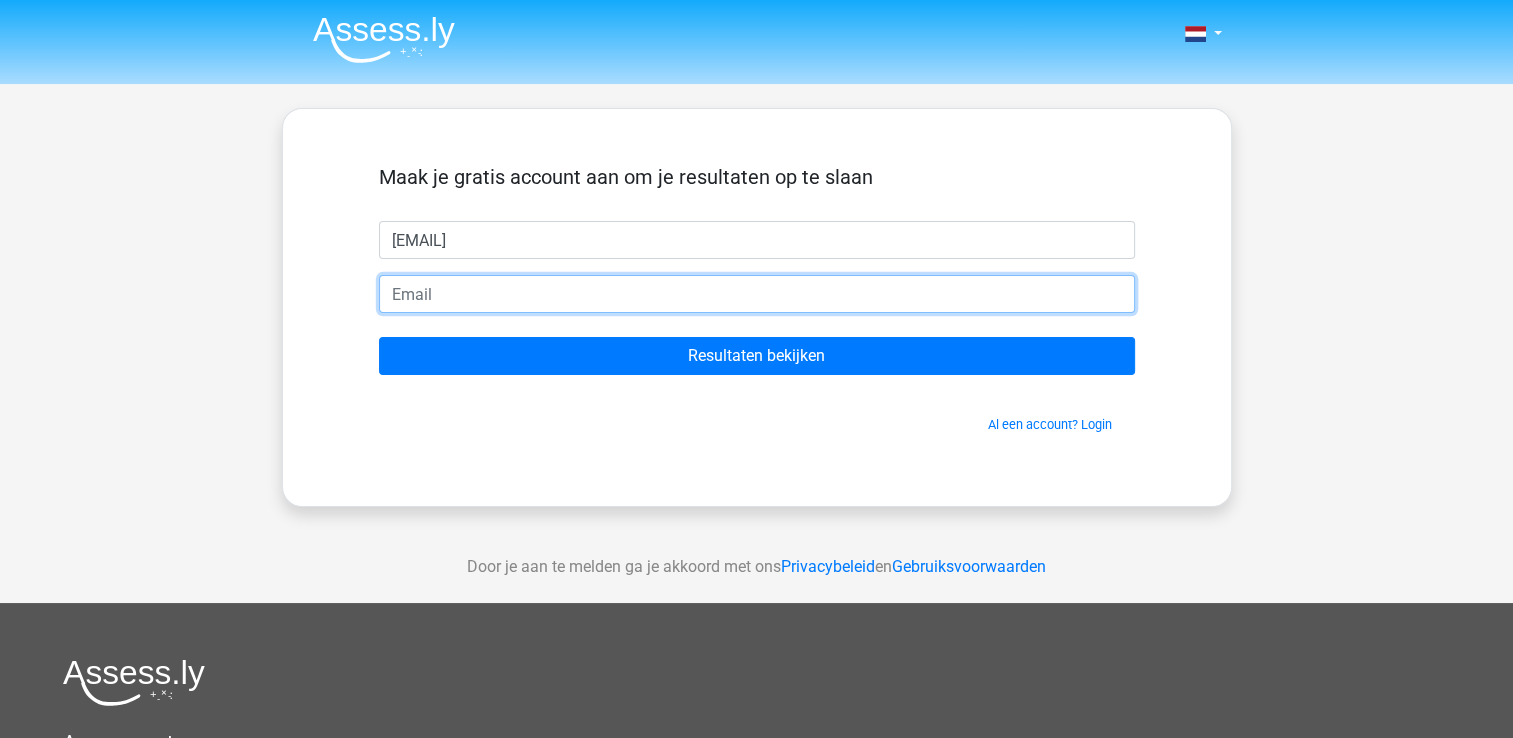 click at bounding box center [757, 294] 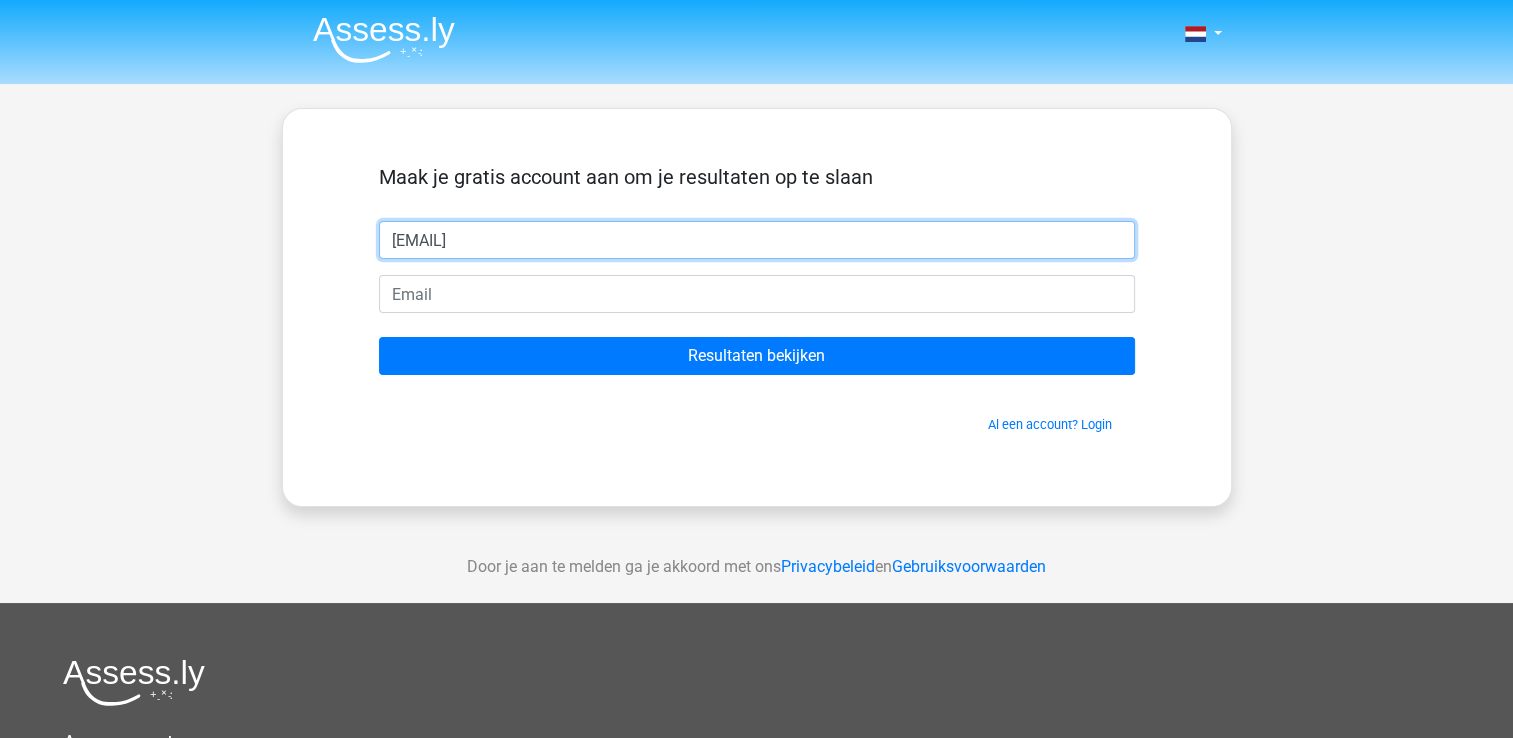 click on "sasha.faes2020@gmail.com" at bounding box center (757, 240) 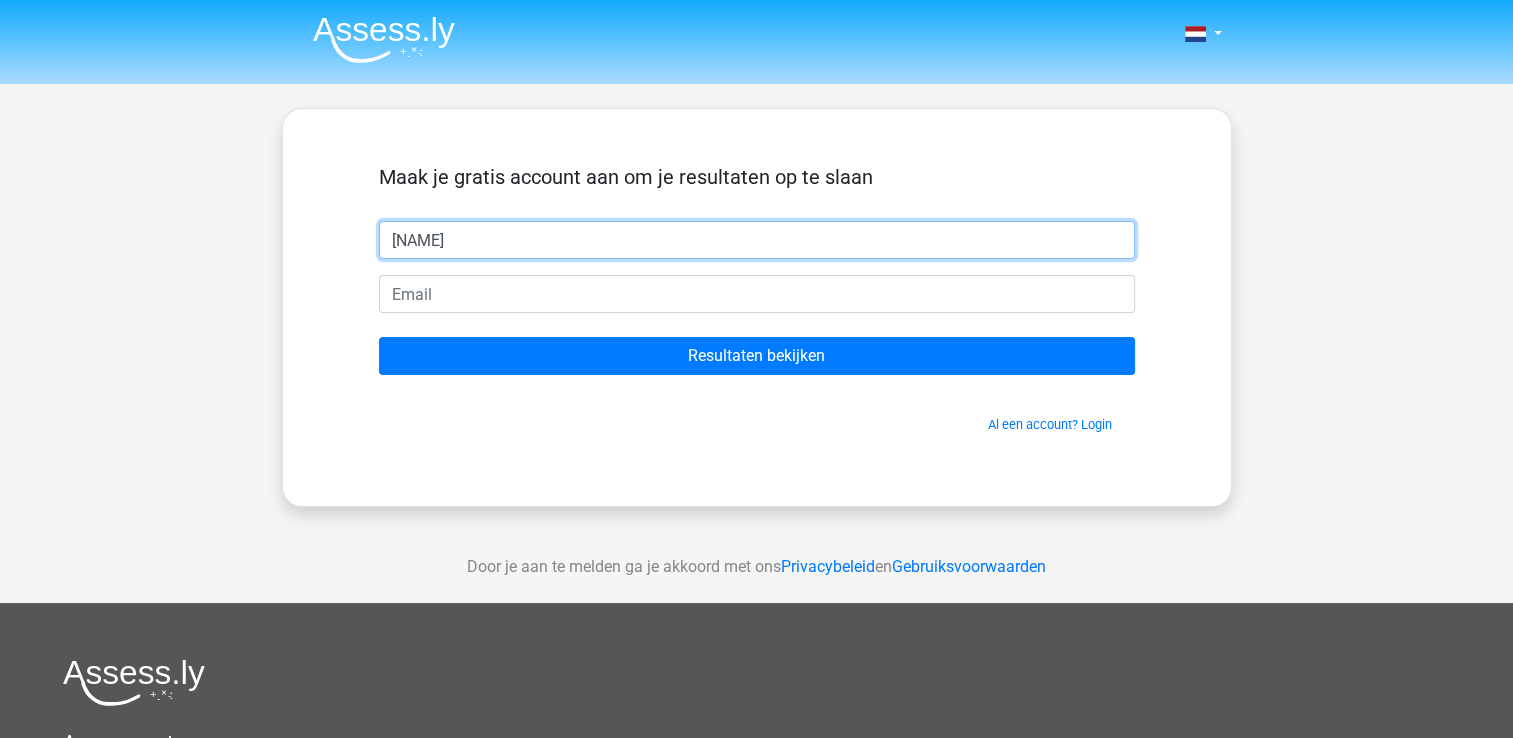 type on "F" 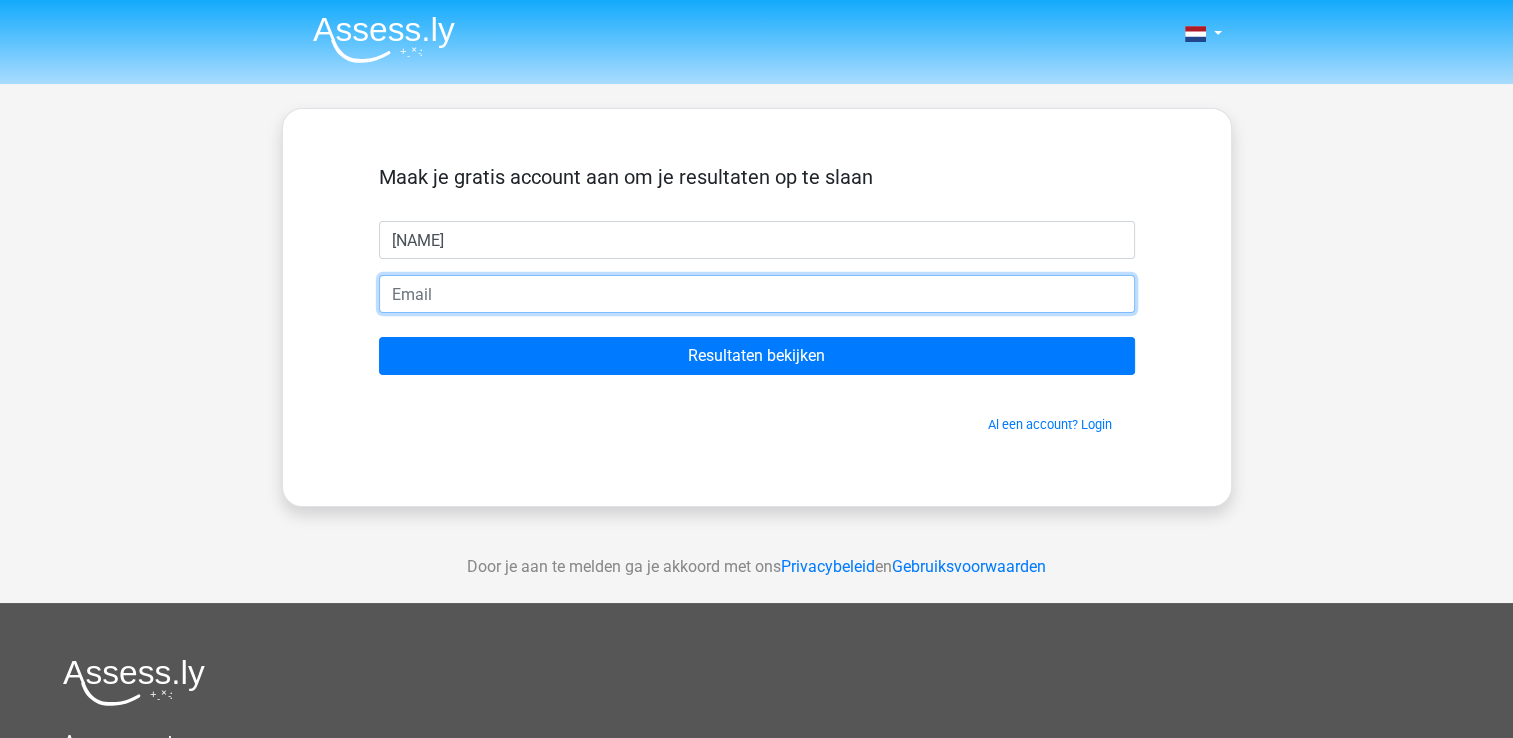 click at bounding box center (757, 294) 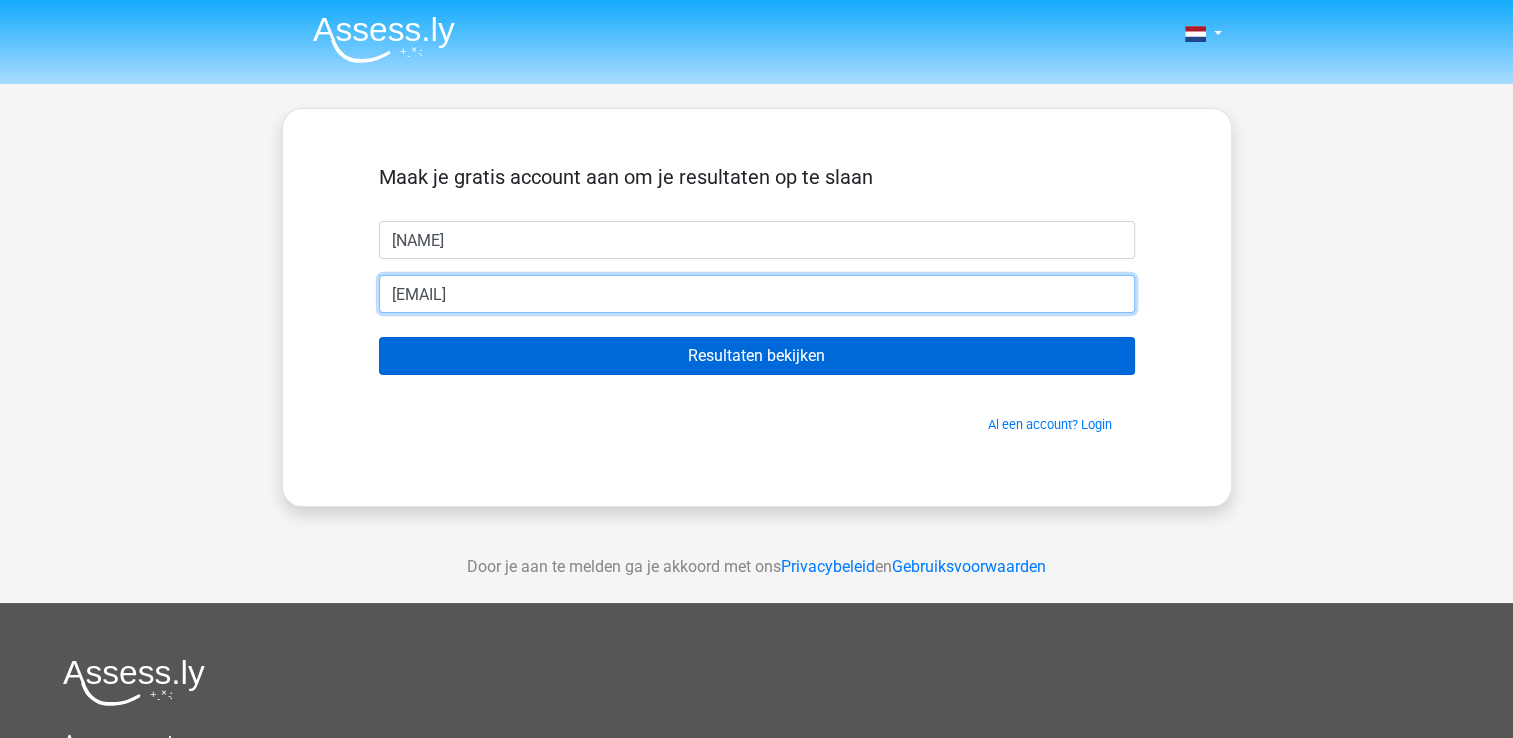 type on "sasha.faes2020@gmail.com" 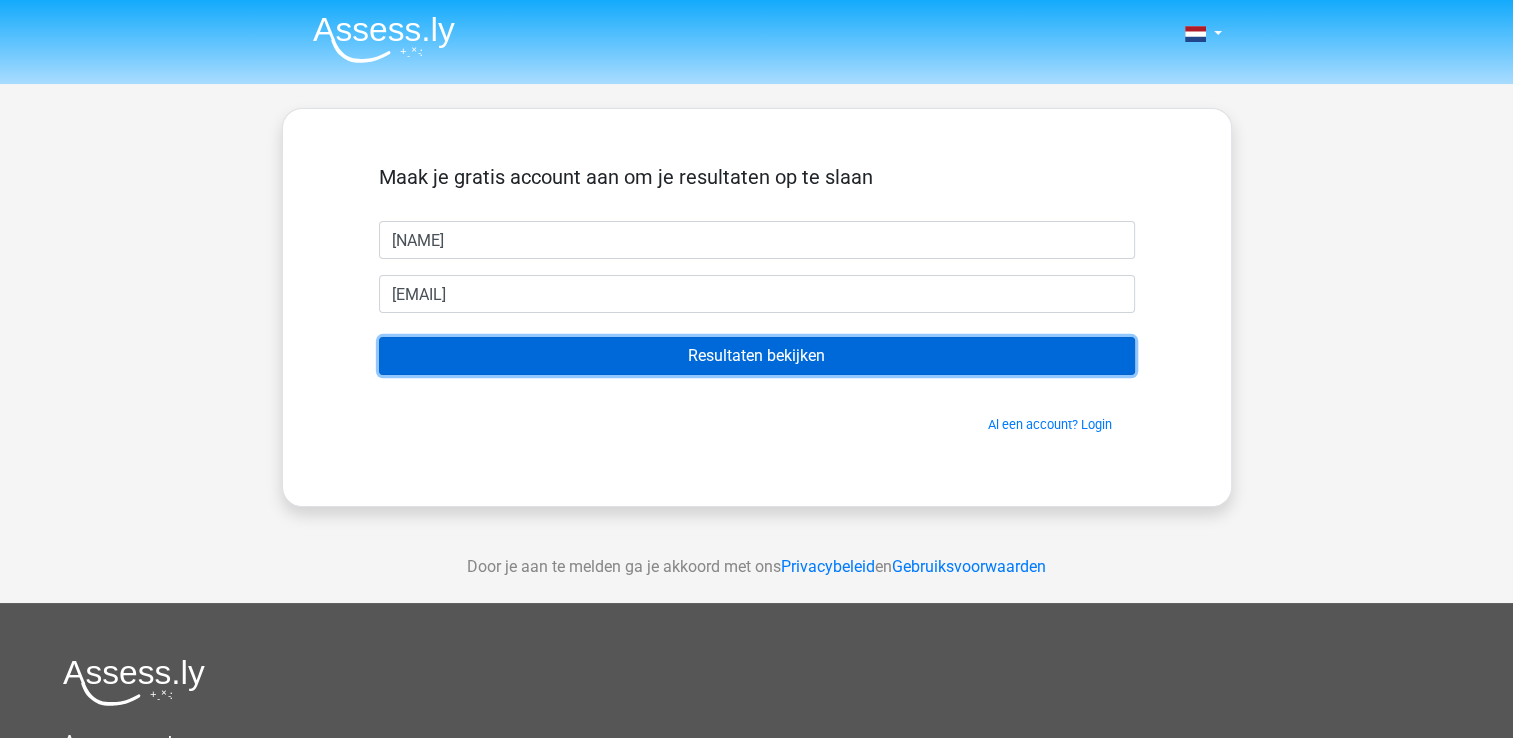 click on "Resultaten bekijken" at bounding box center [757, 356] 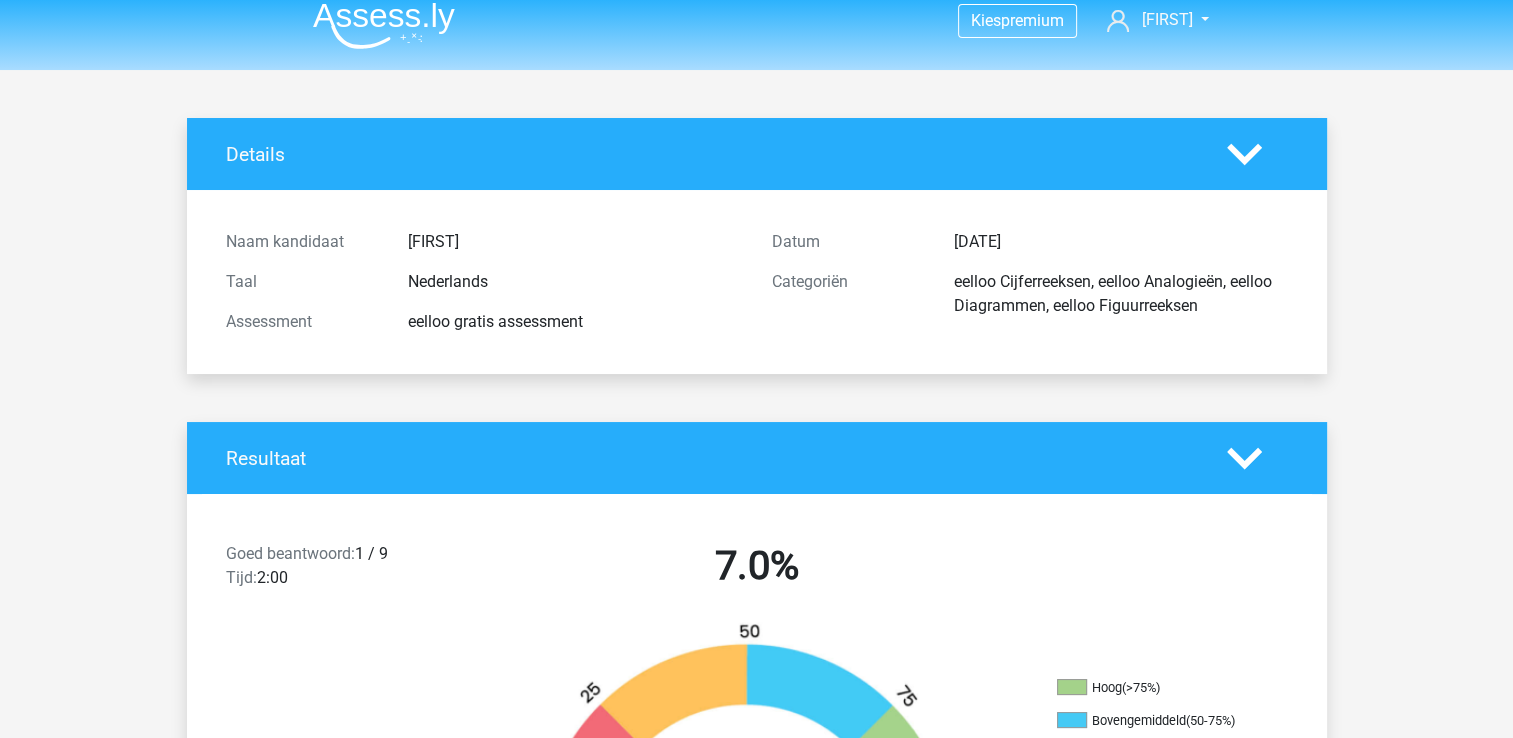 scroll, scrollTop: 0, scrollLeft: 0, axis: both 